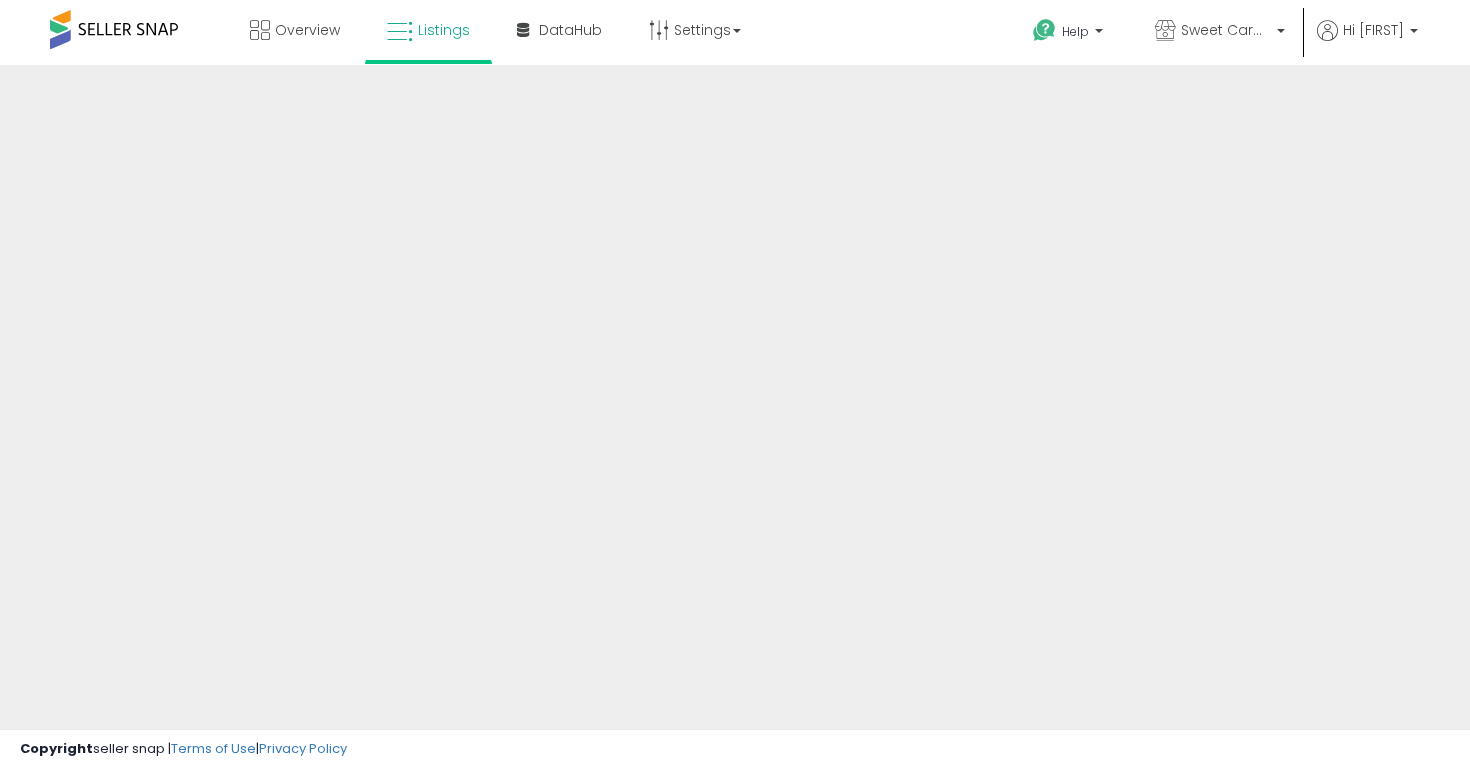 scroll, scrollTop: 0, scrollLeft: 0, axis: both 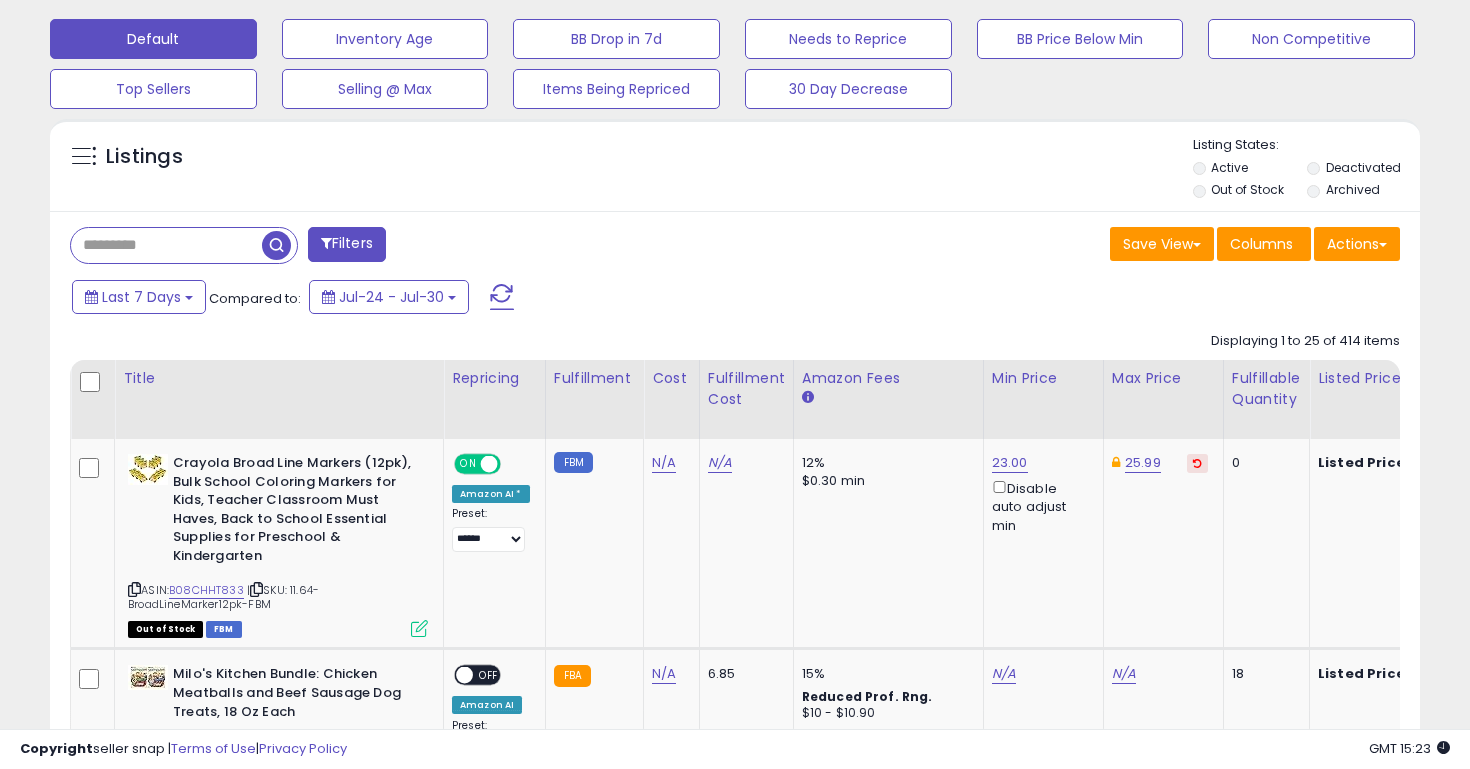 click at bounding box center (166, 245) 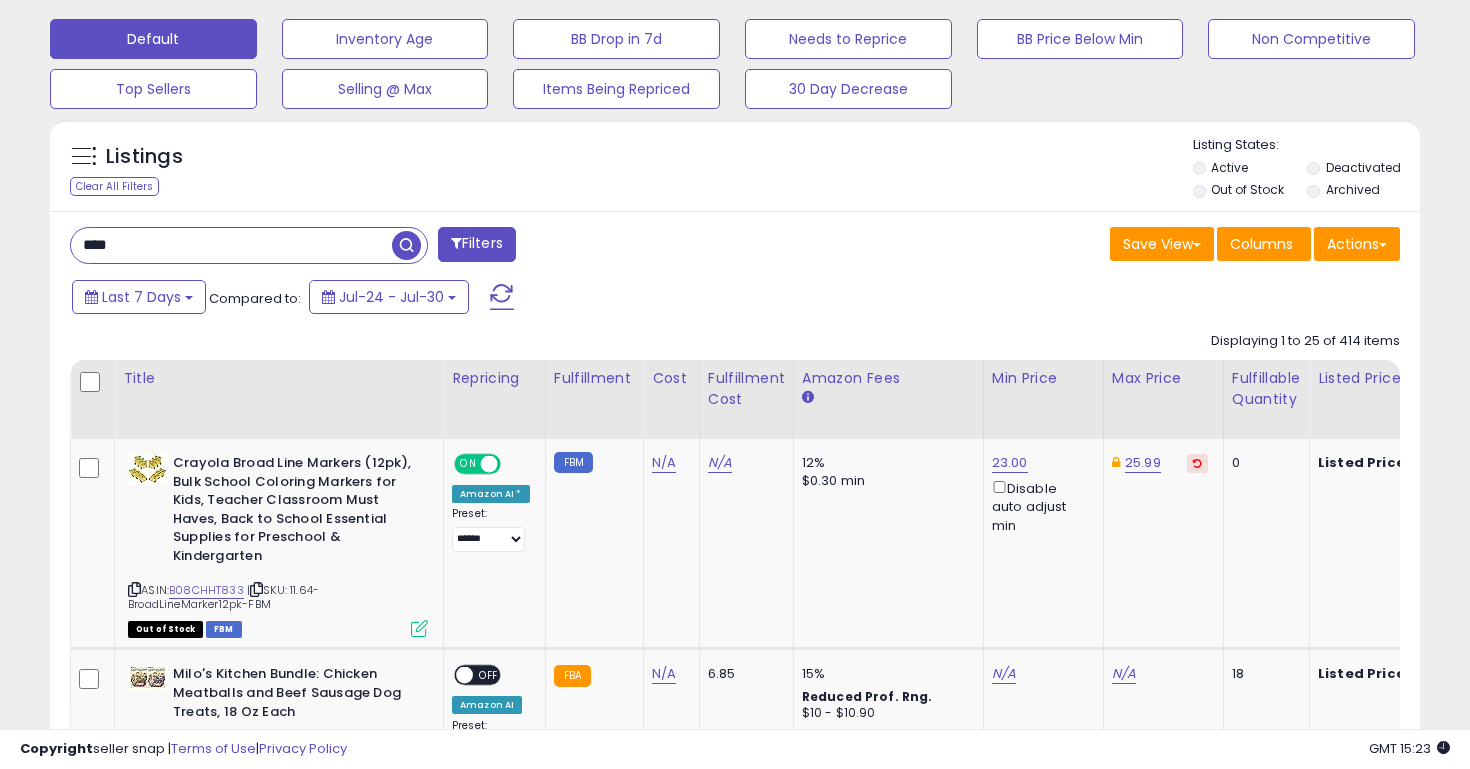 type on "****" 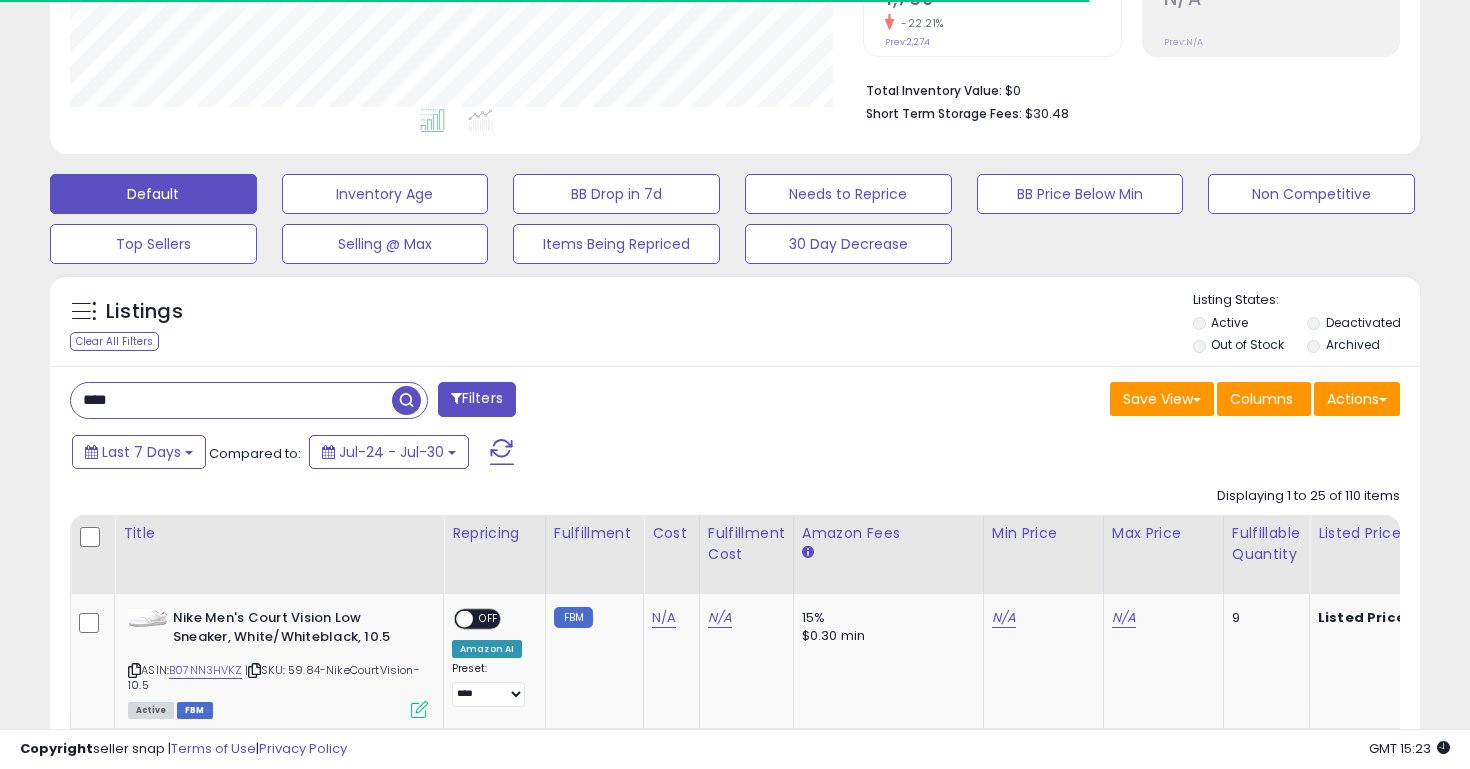 scroll, scrollTop: 611, scrollLeft: 0, axis: vertical 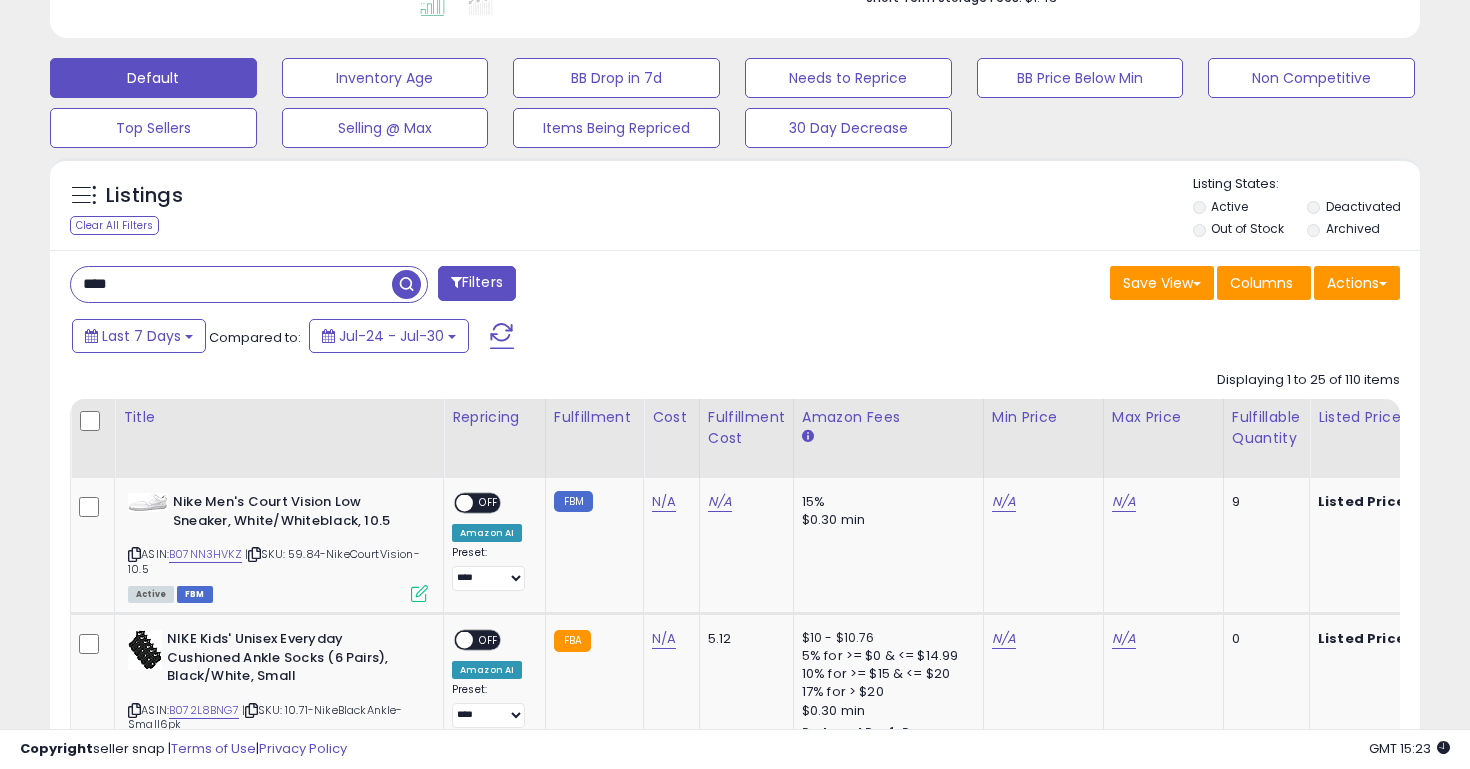 click on "Filters" at bounding box center [477, 283] 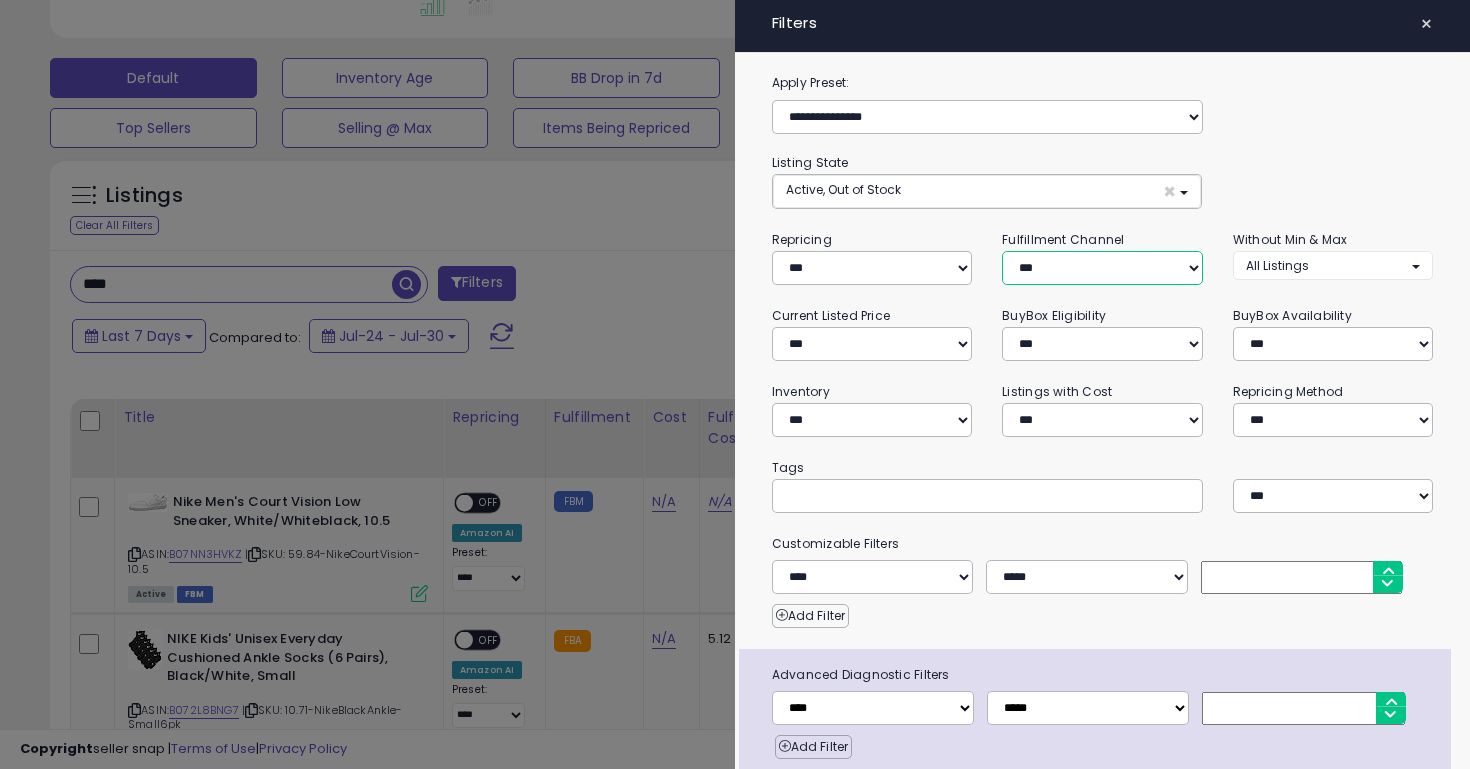 click on "***
***
***
***" at bounding box center [1102, 268] 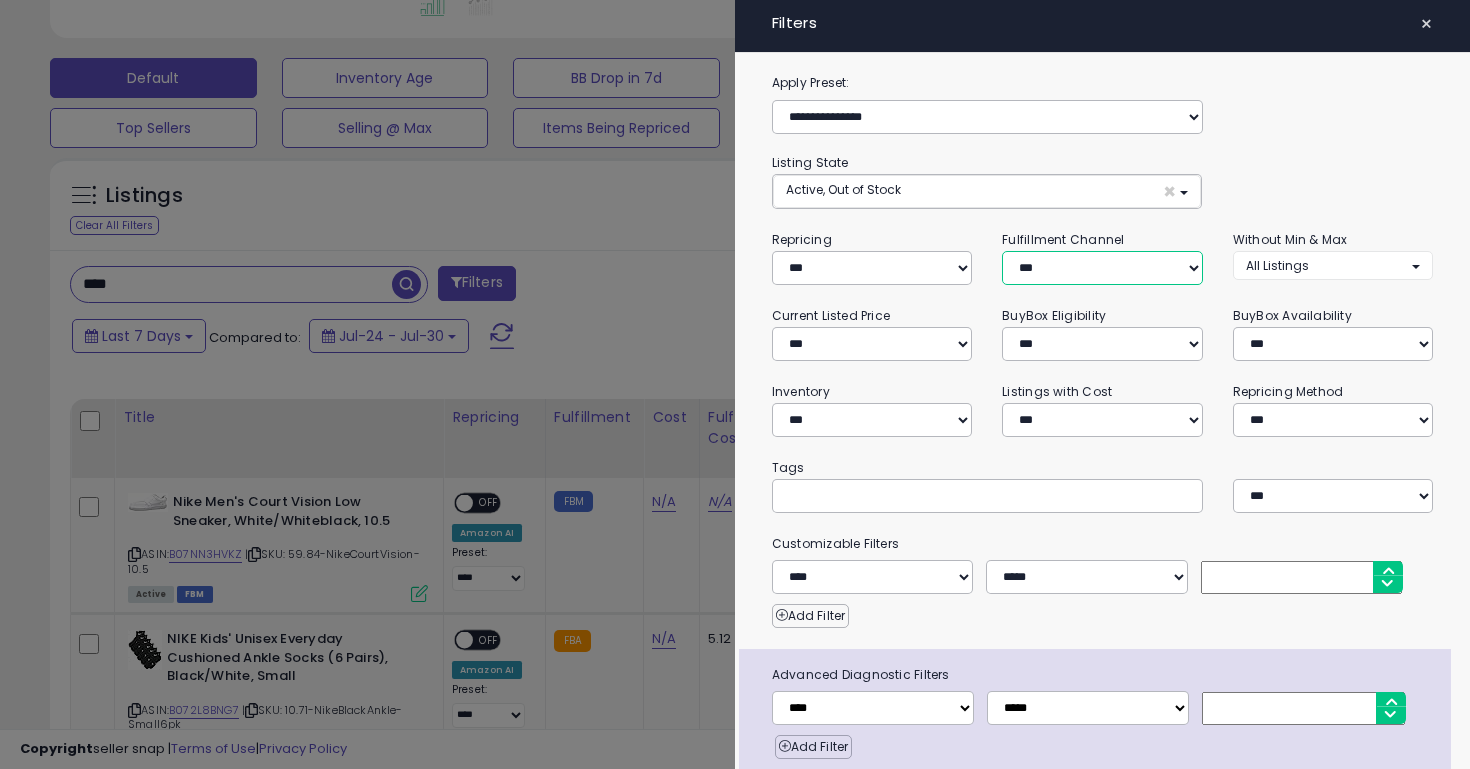 select on "***" 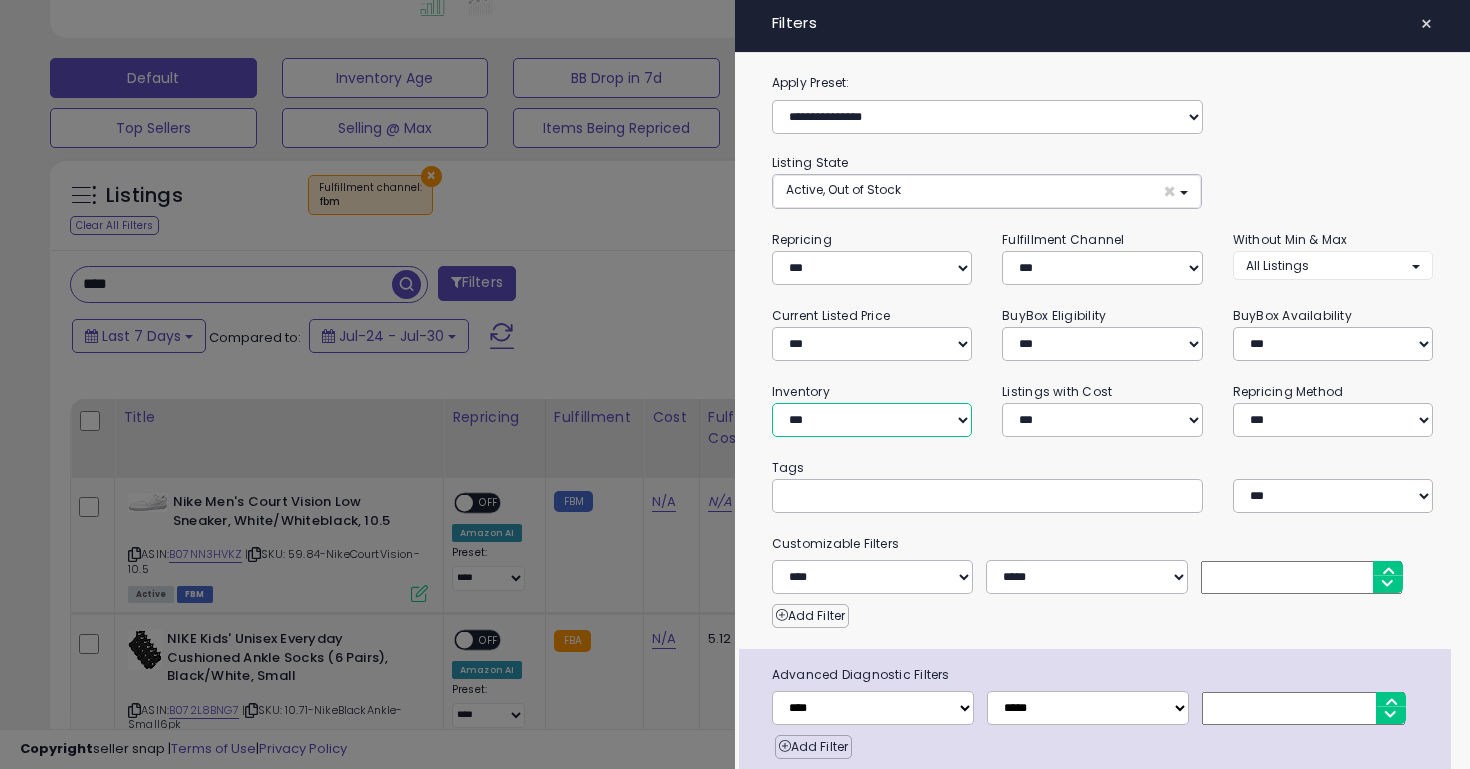 click on "**********" at bounding box center (872, 420) 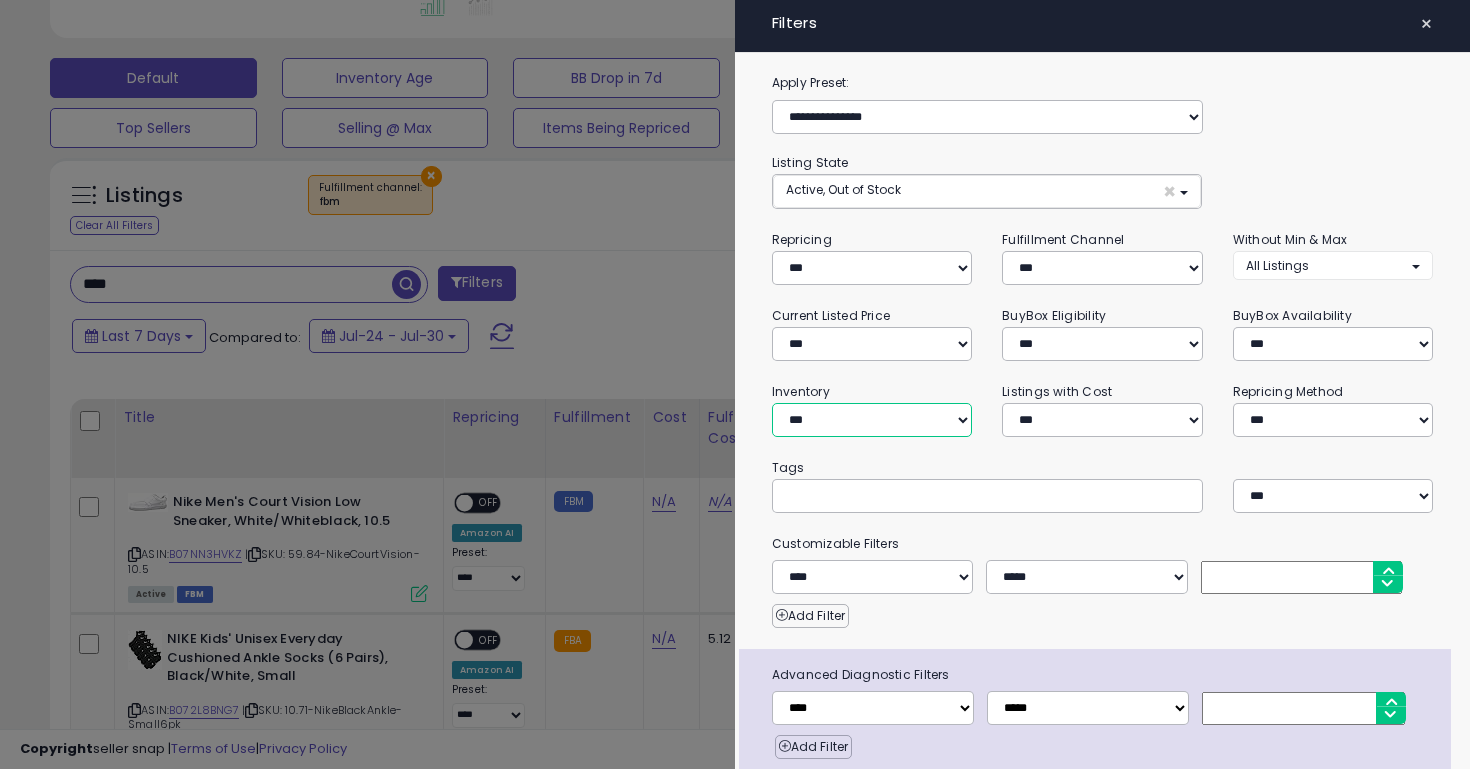 select on "********" 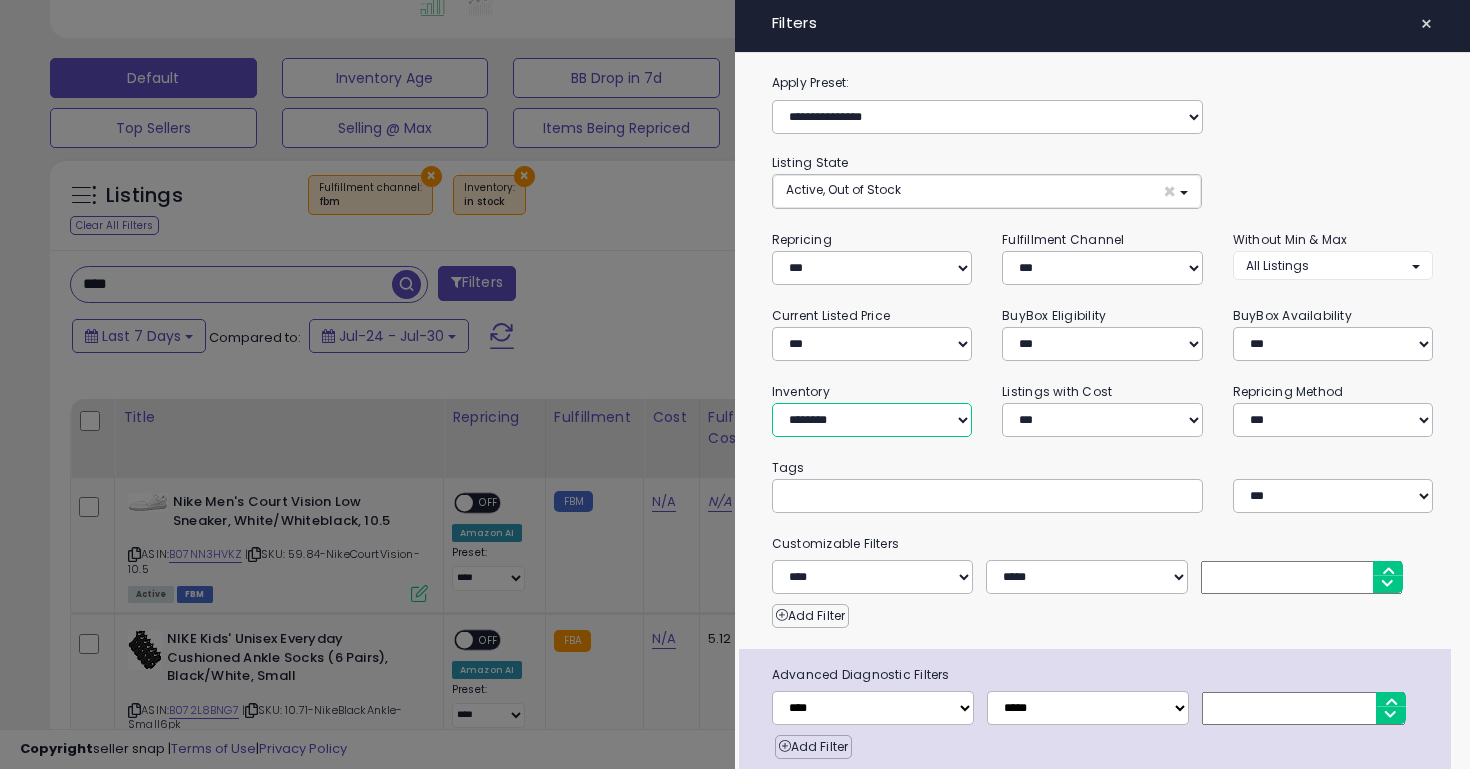 scroll, scrollTop: 79, scrollLeft: 0, axis: vertical 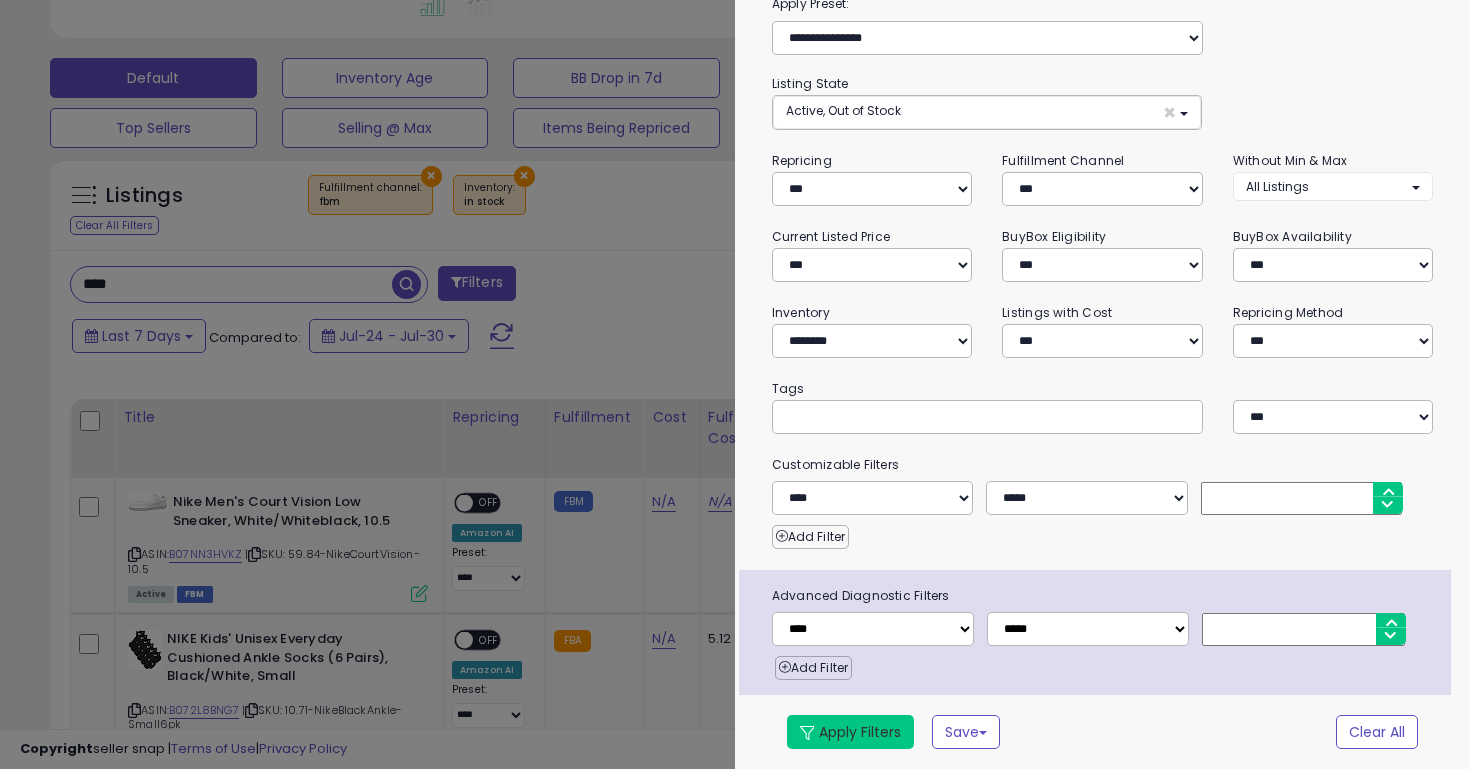 click on "Apply Filters" at bounding box center (850, 732) 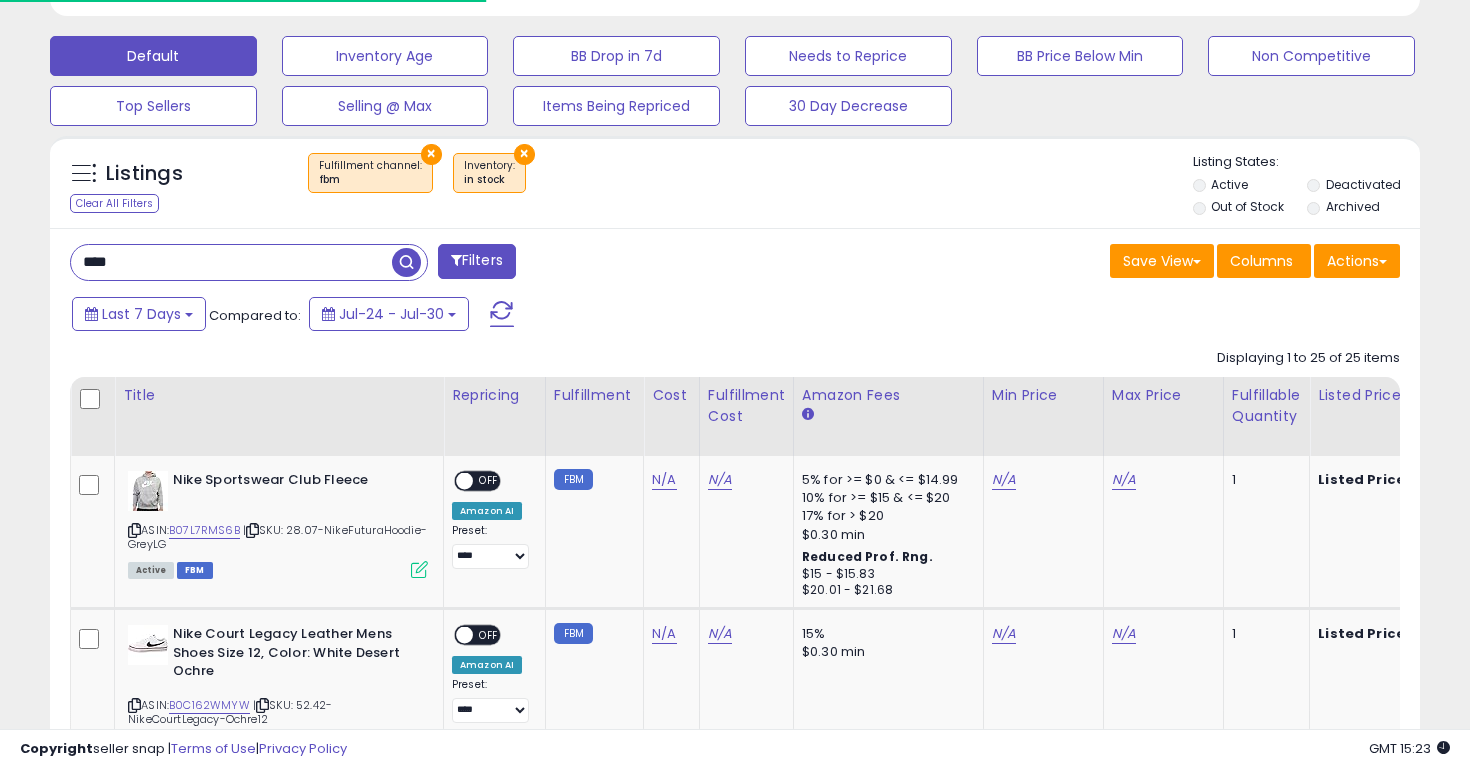 scroll, scrollTop: 639, scrollLeft: 0, axis: vertical 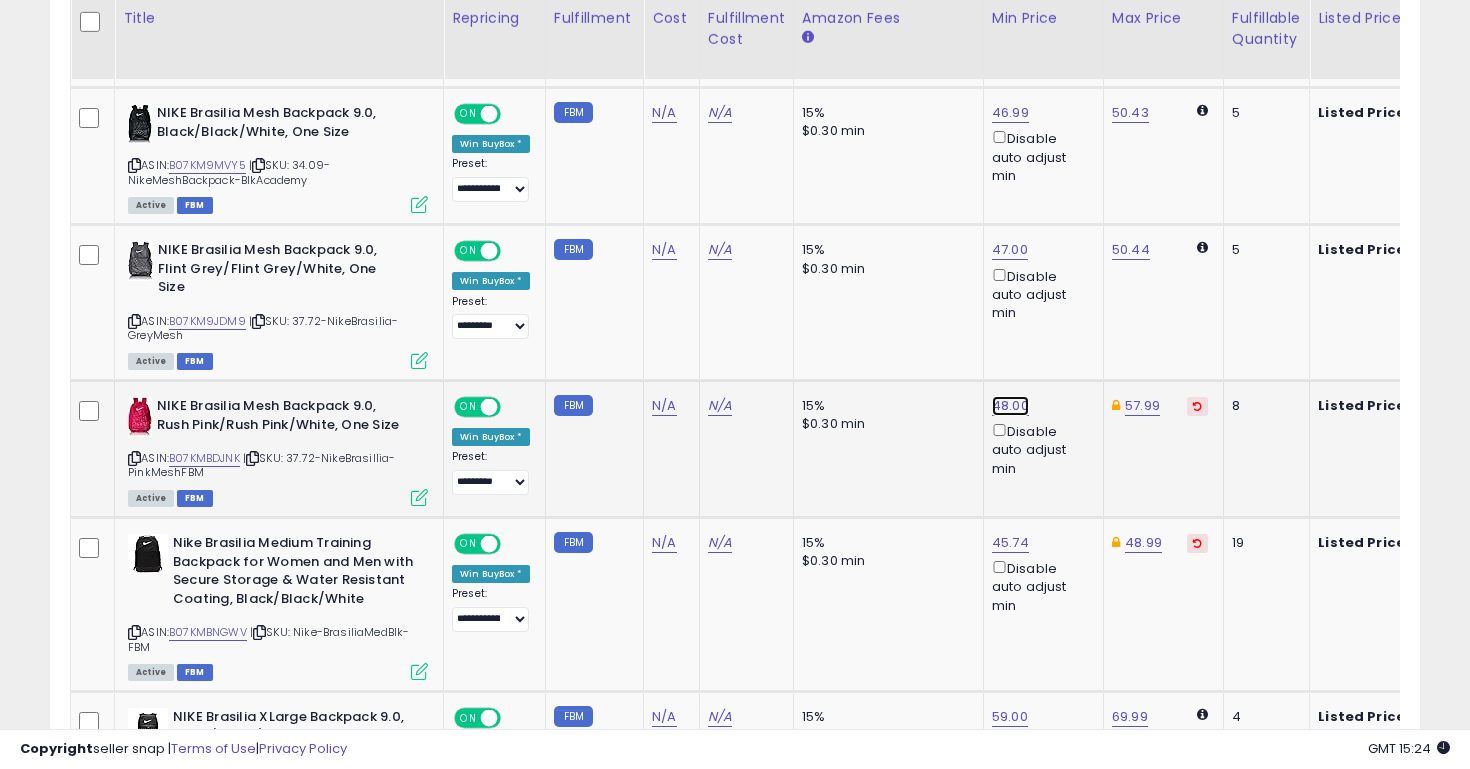 click on "48.00" at bounding box center [1004, -1283] 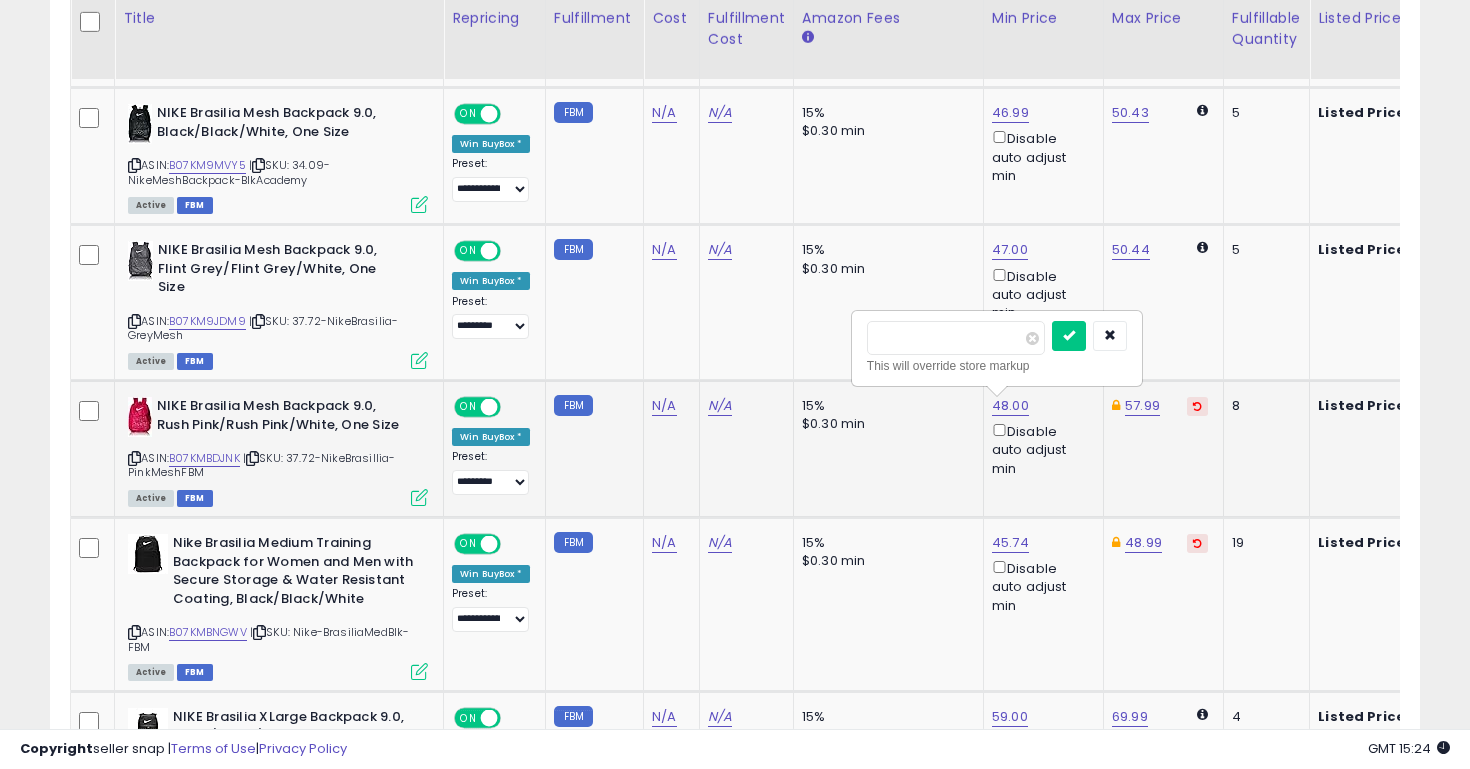 click on "*****" at bounding box center (956, 338) 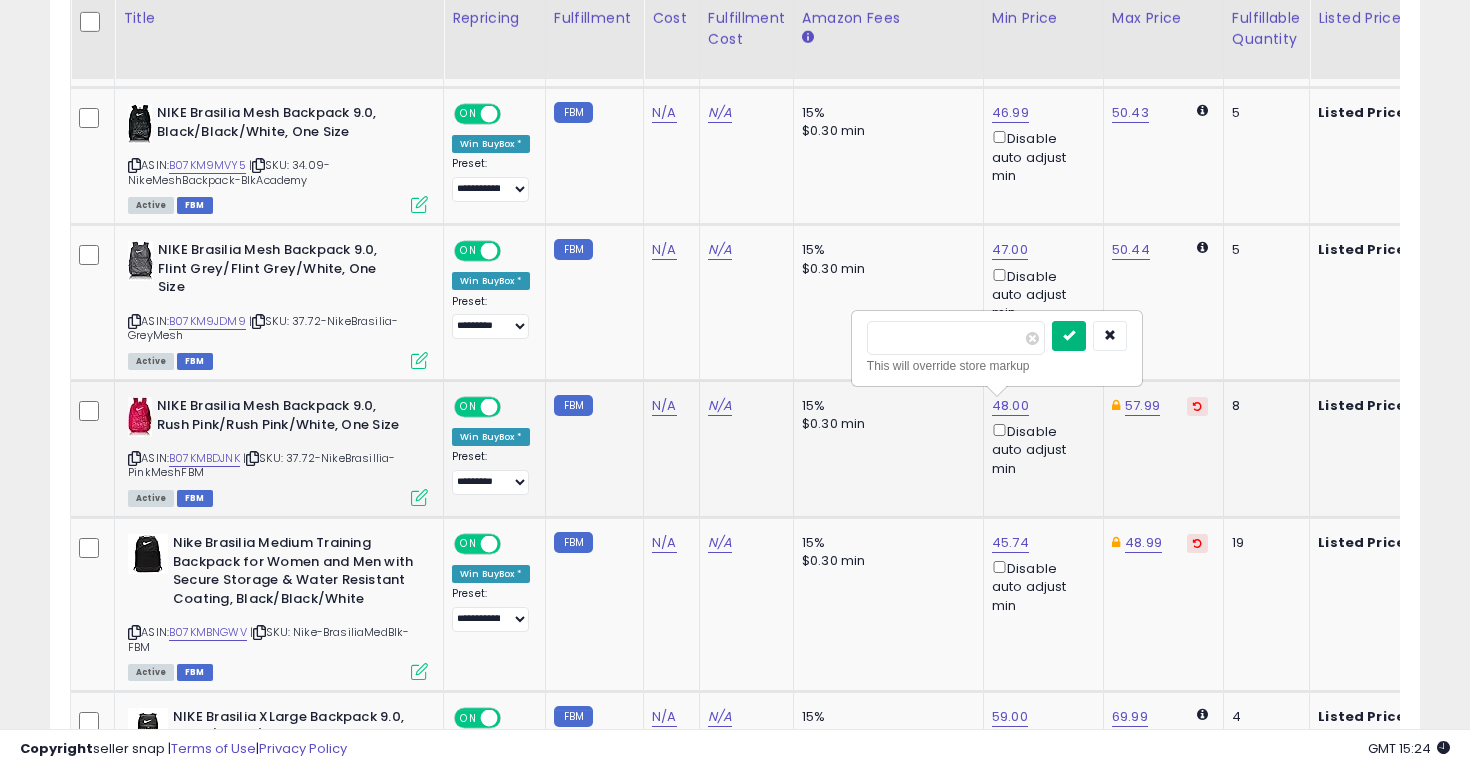 type on "**" 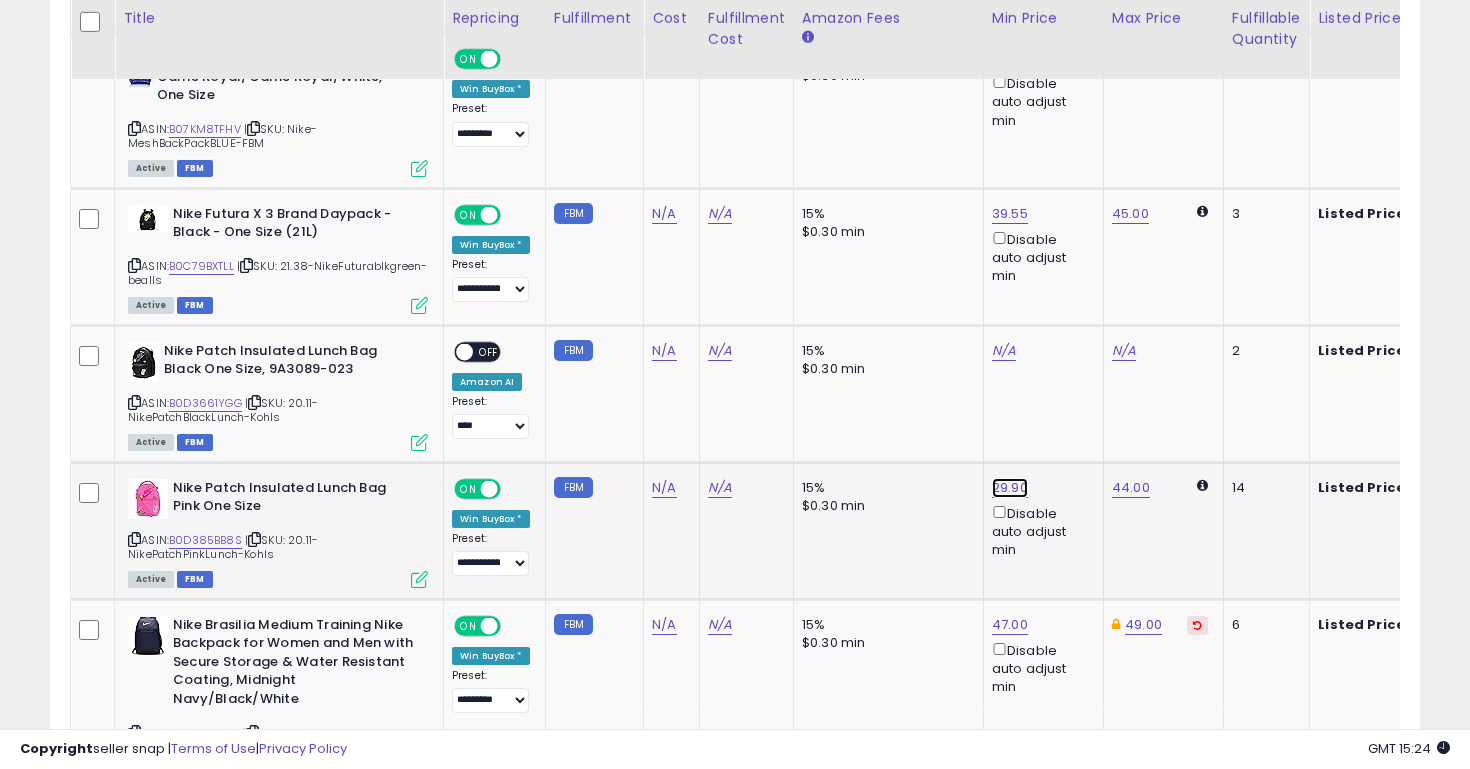 click on "29.90" at bounding box center (1004, -2066) 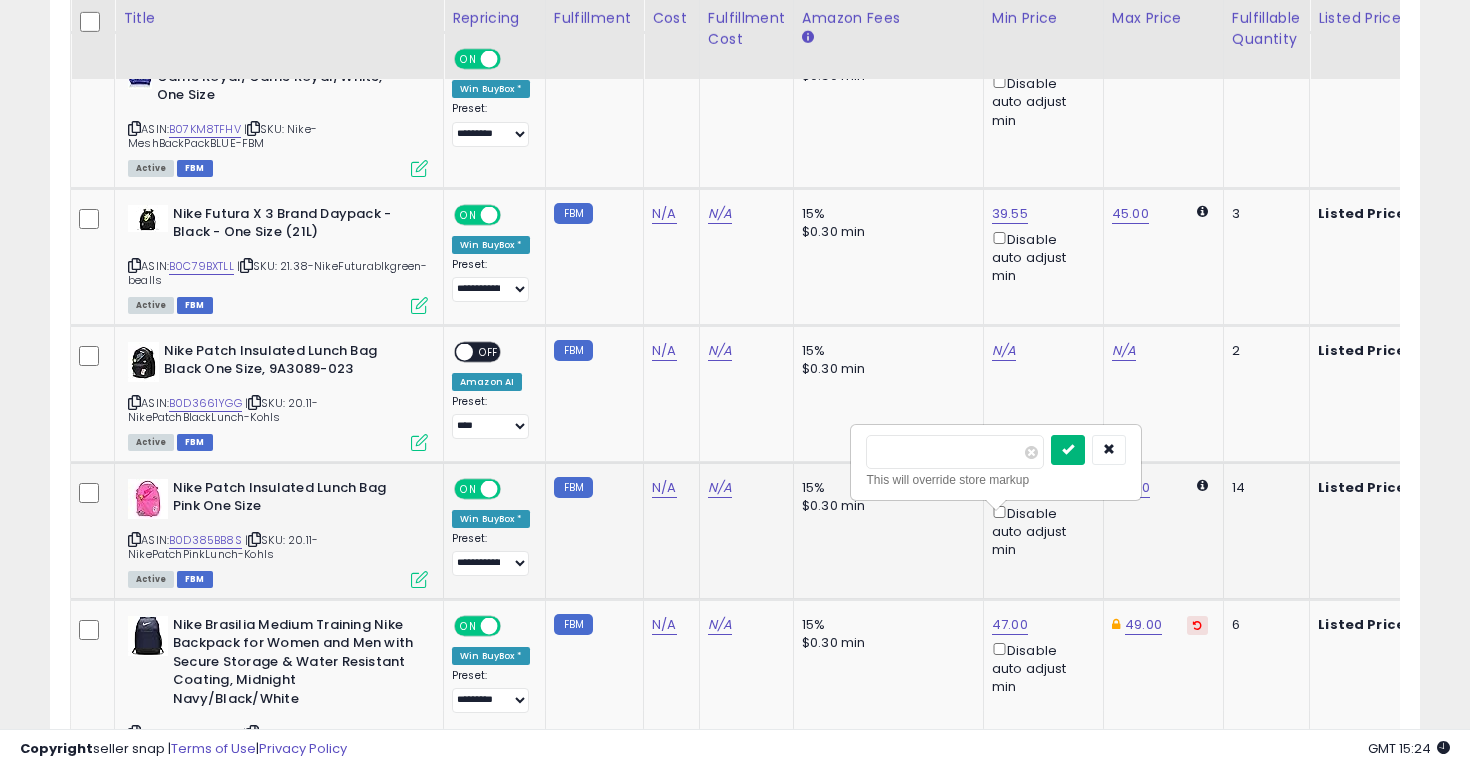 type on "*****" 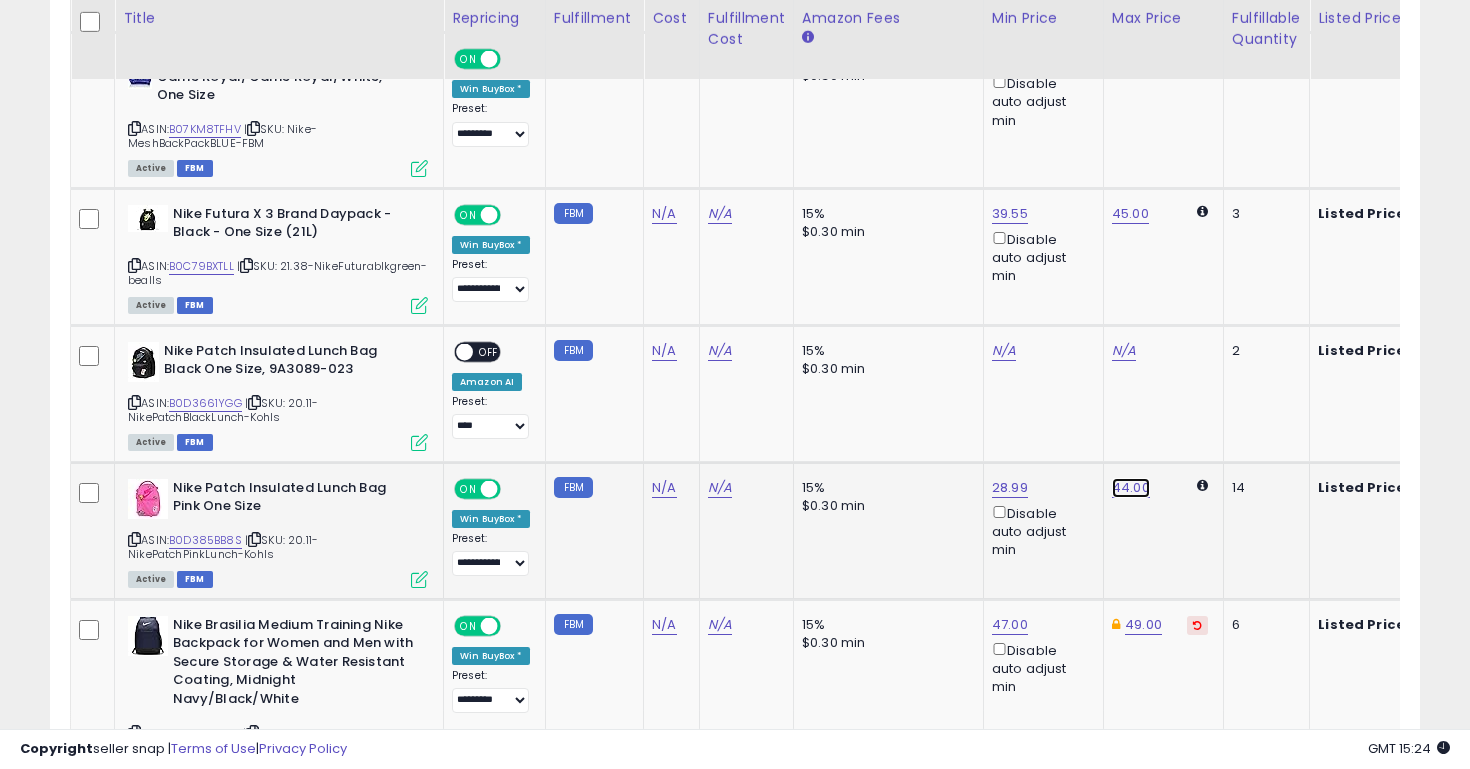 click on "44.00" at bounding box center (1124, -2066) 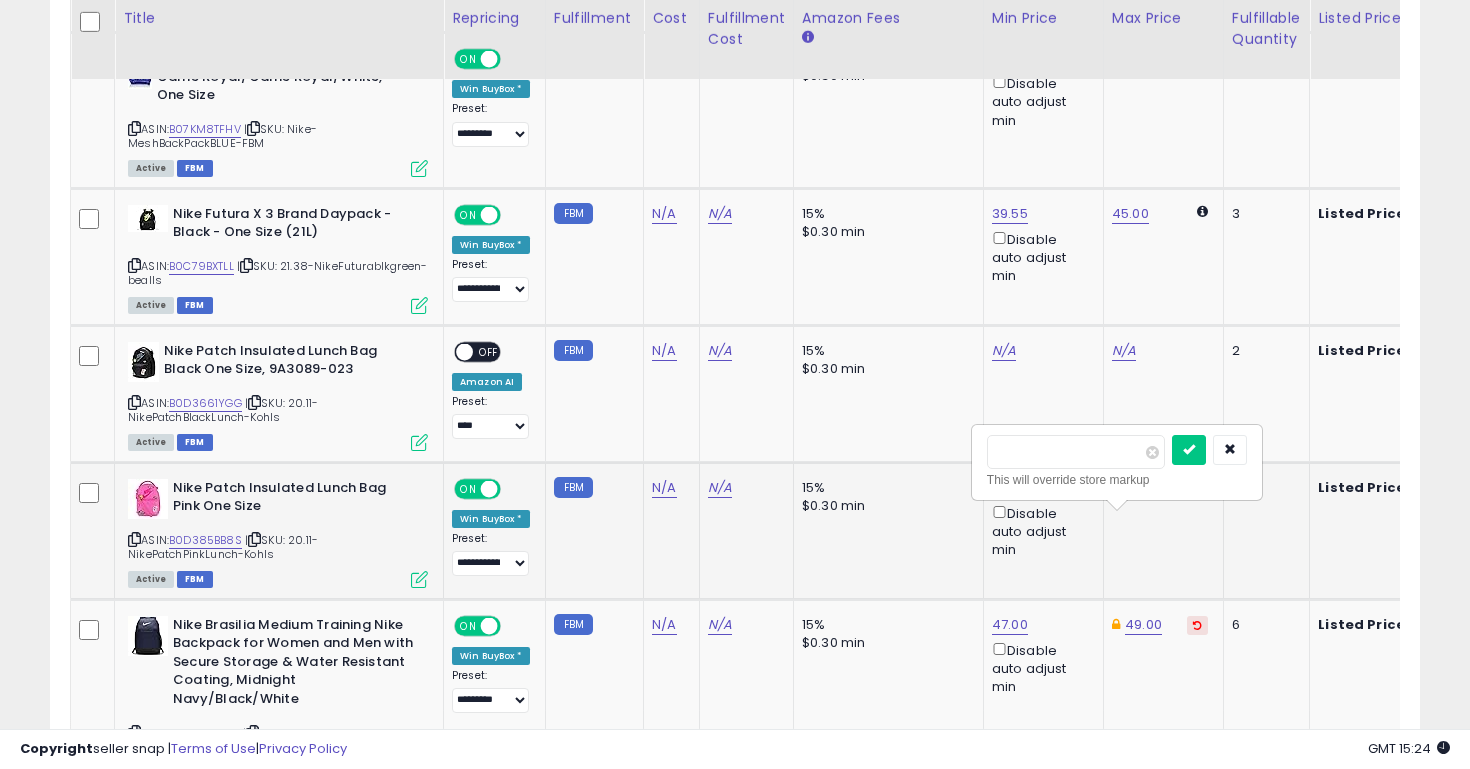 click on "*****" at bounding box center (1076, 452) 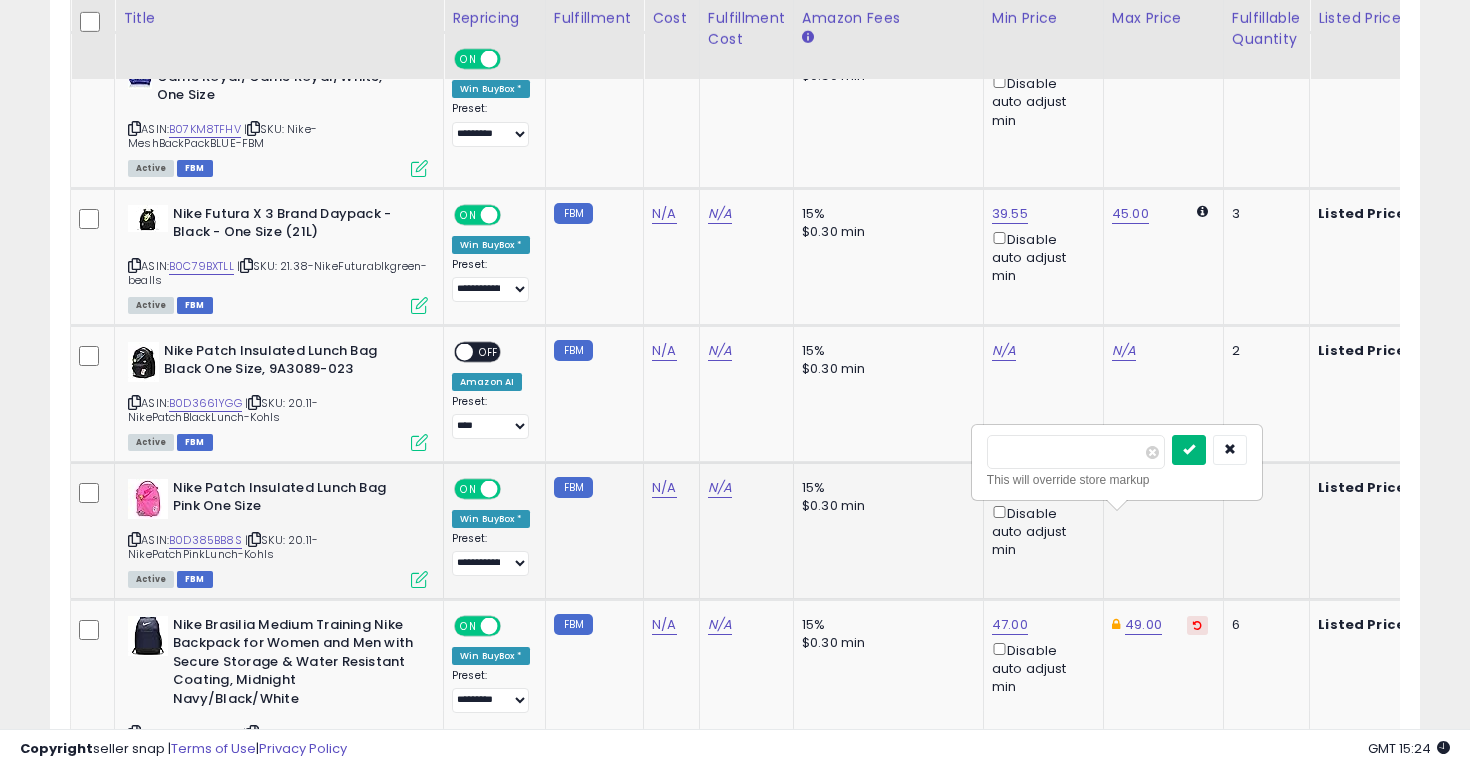 type on "*****" 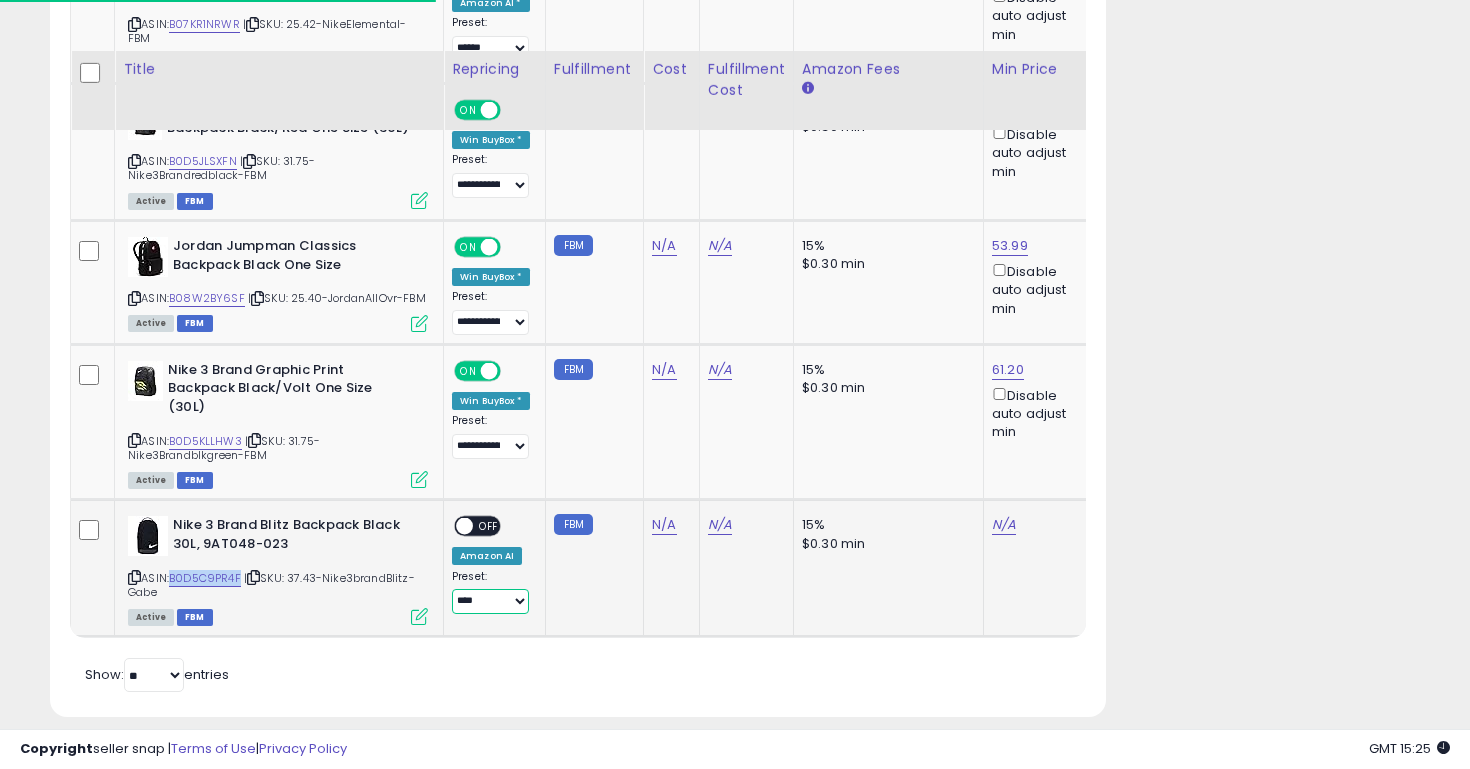 click on "**********" at bounding box center (490, 601) 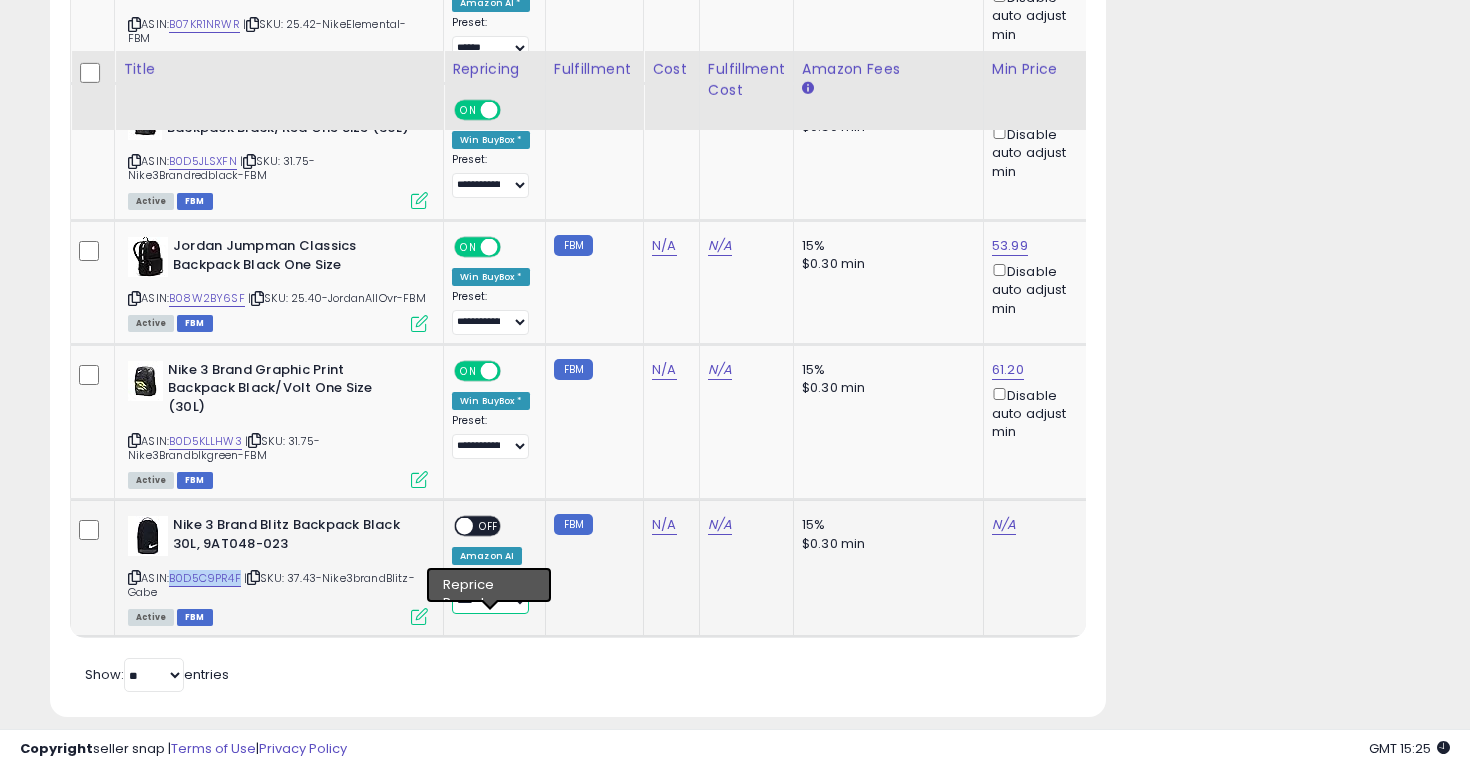 select on "**********" 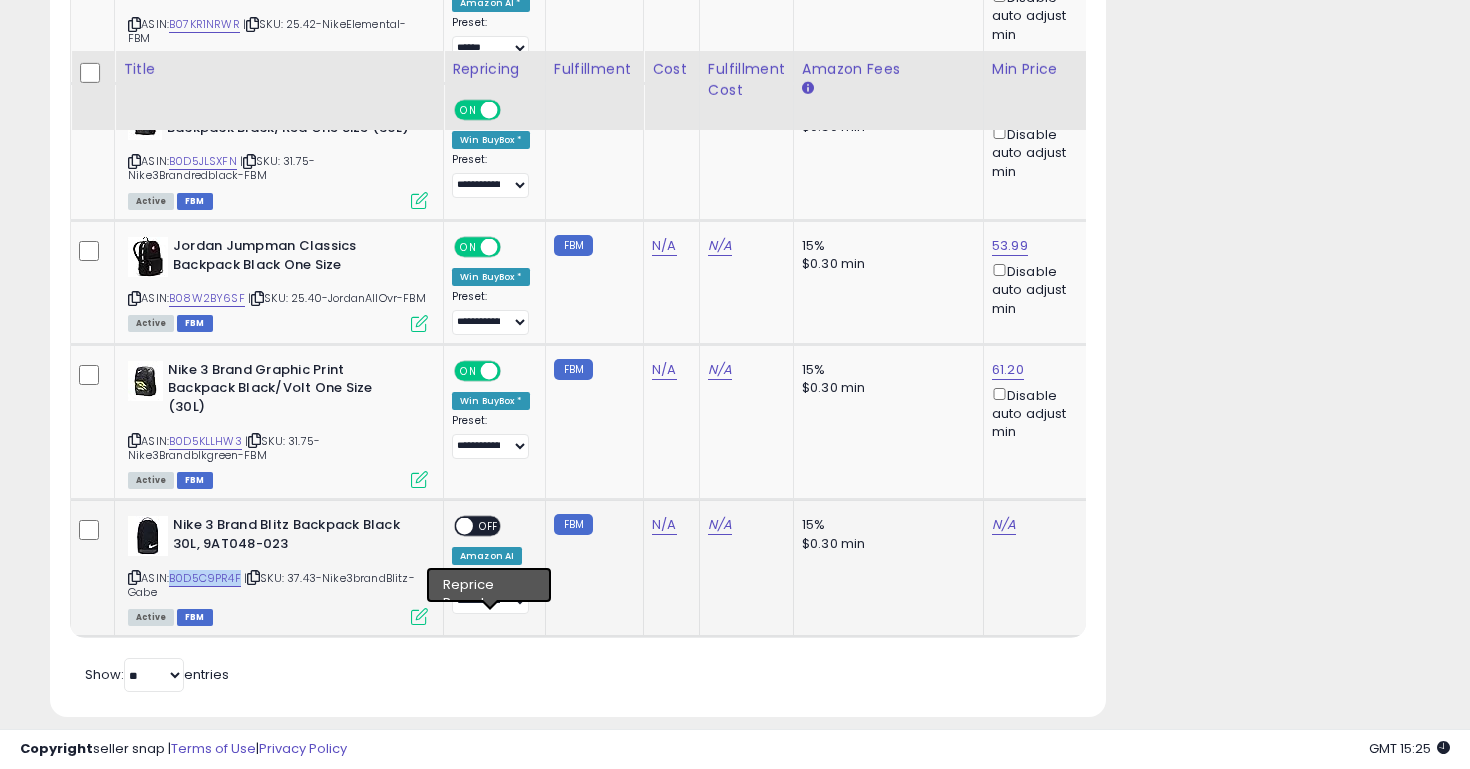 click on "ON   OFF" at bounding box center (455, 526) 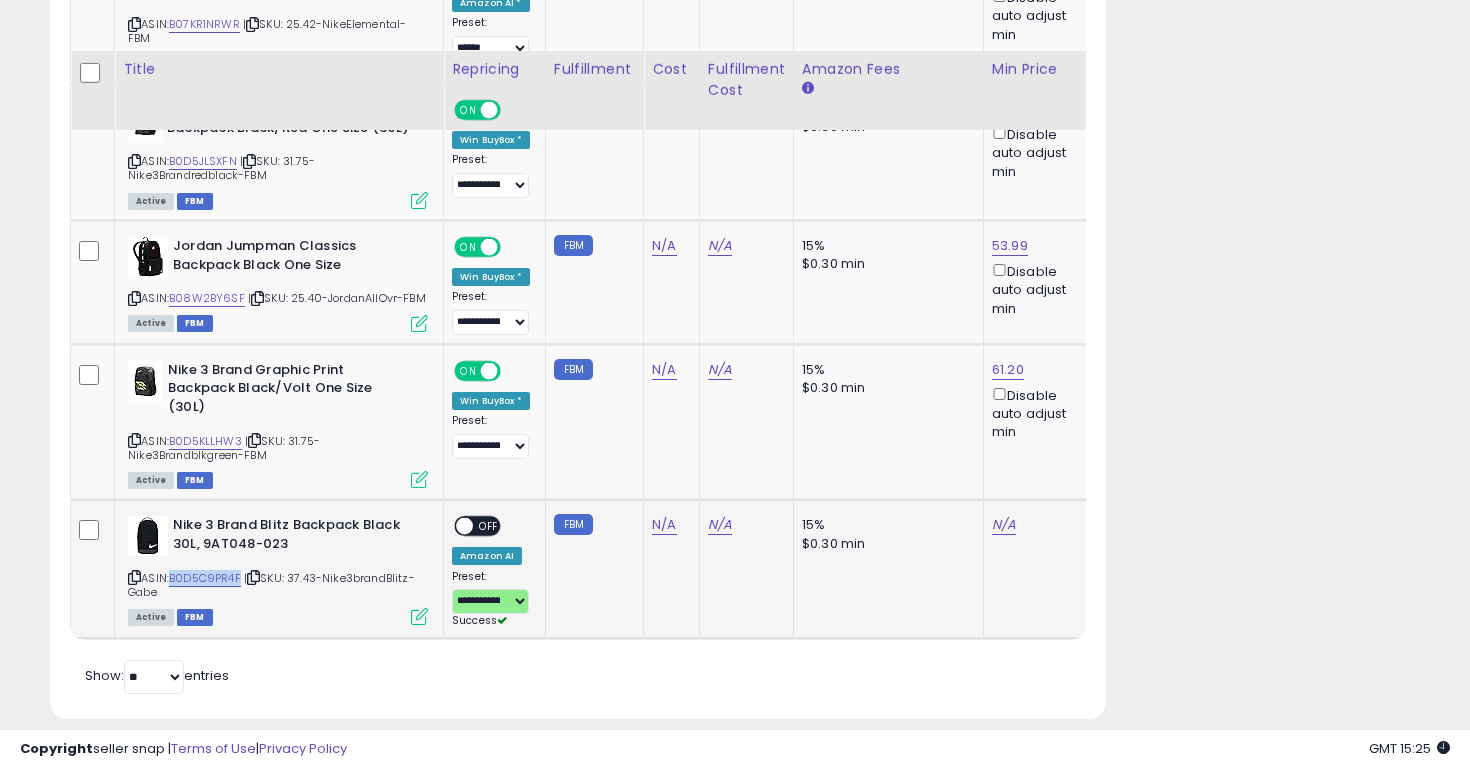 click on "OFF" at bounding box center (489, 526) 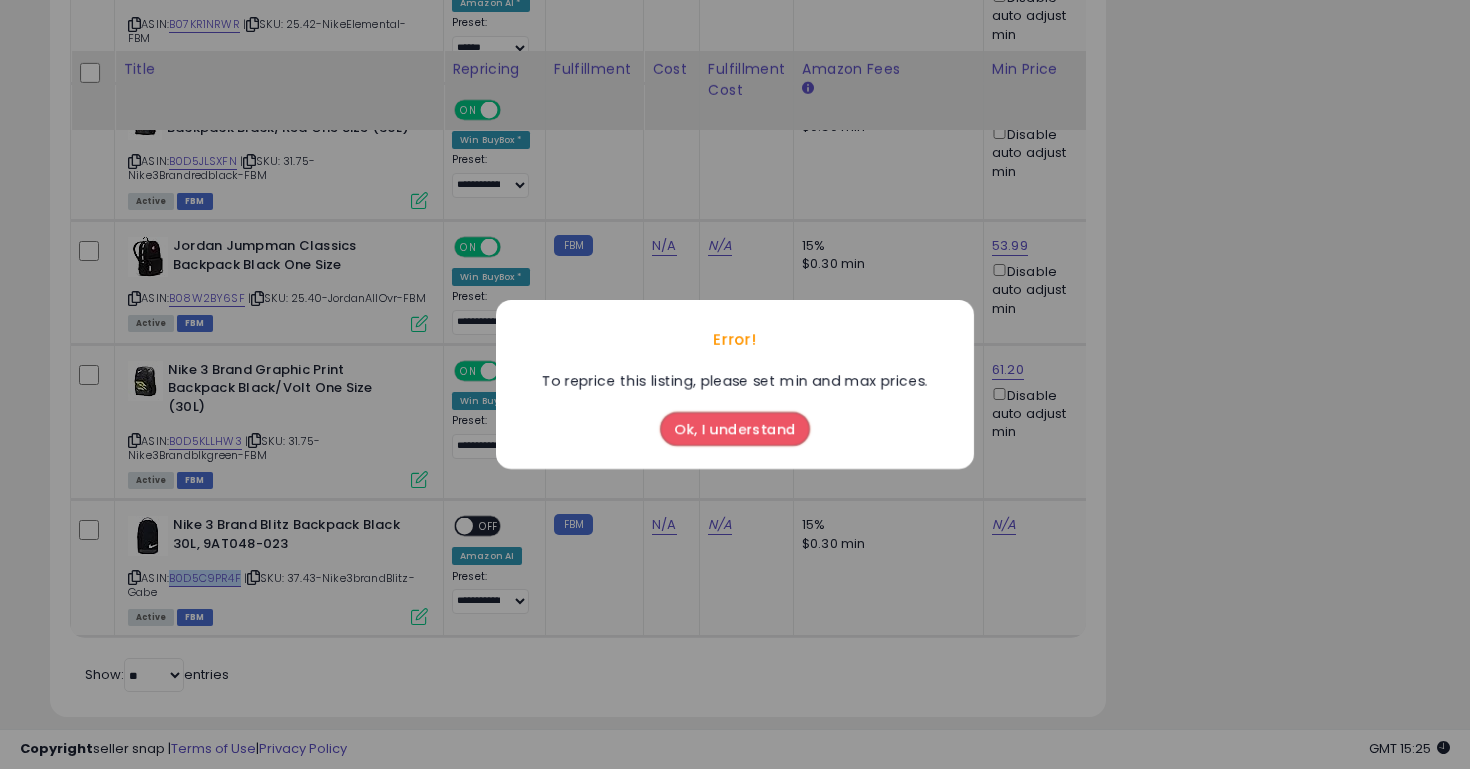 click on "Ok, I understand" at bounding box center [735, 429] 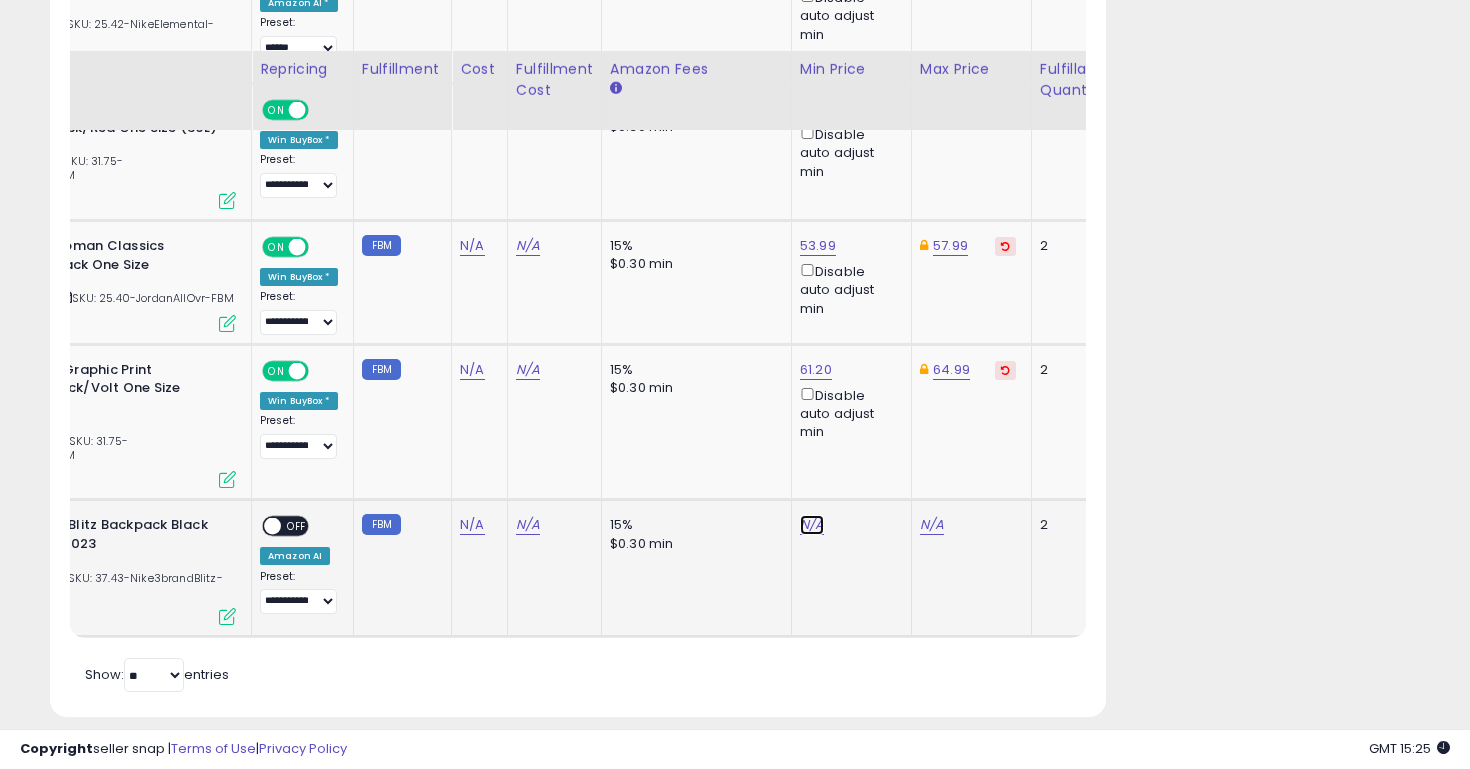 click on "N/A" at bounding box center [812, -3035] 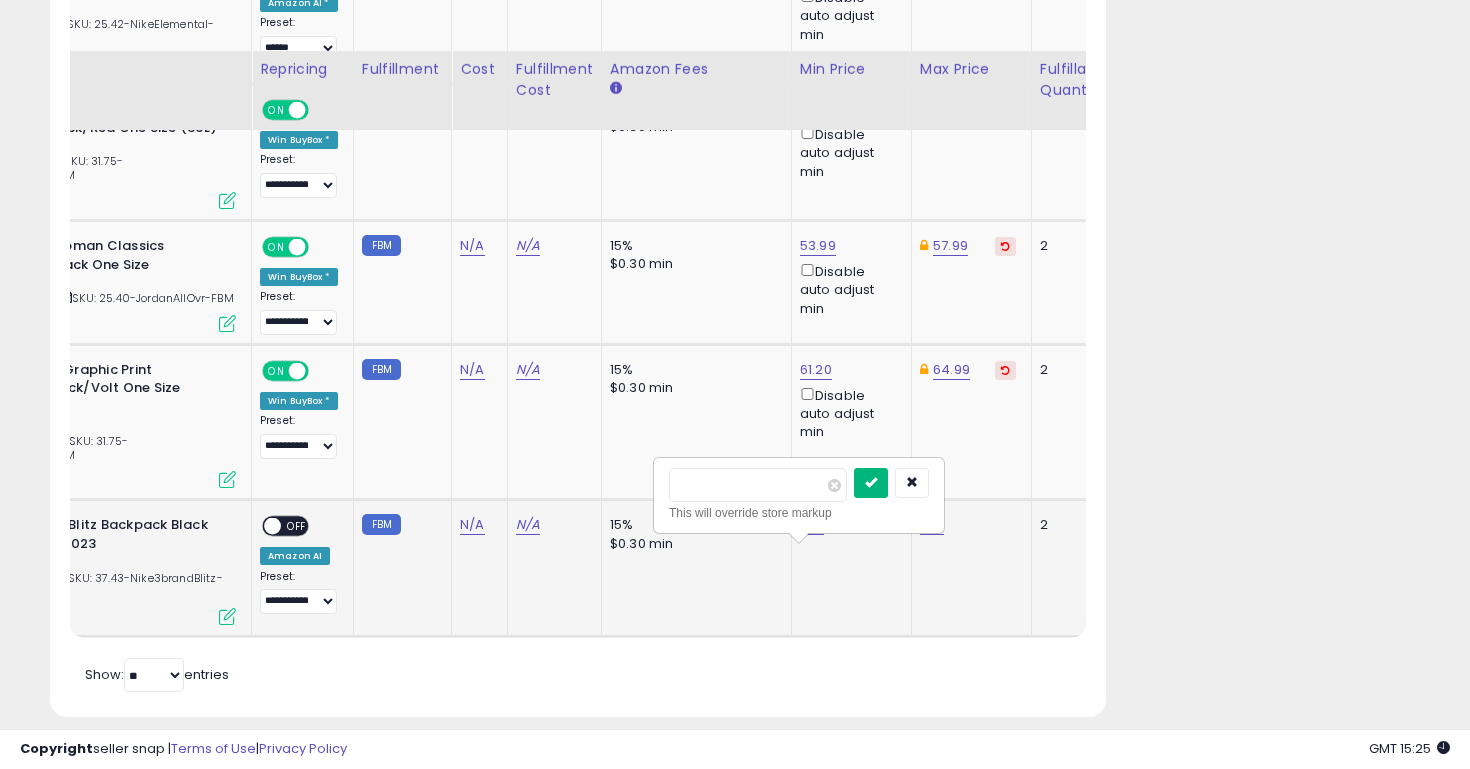 type on "*****" 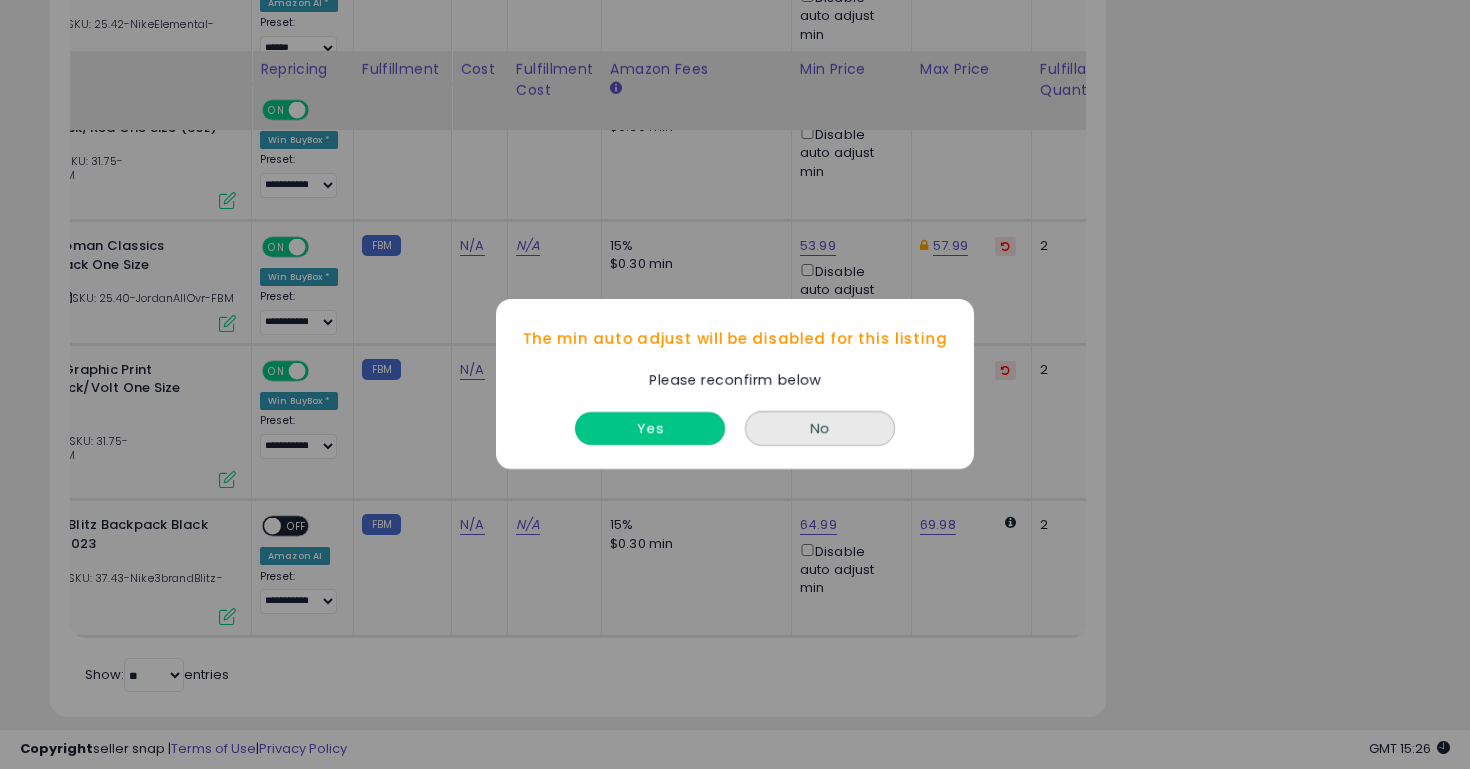 click on "Yes" at bounding box center (650, 429) 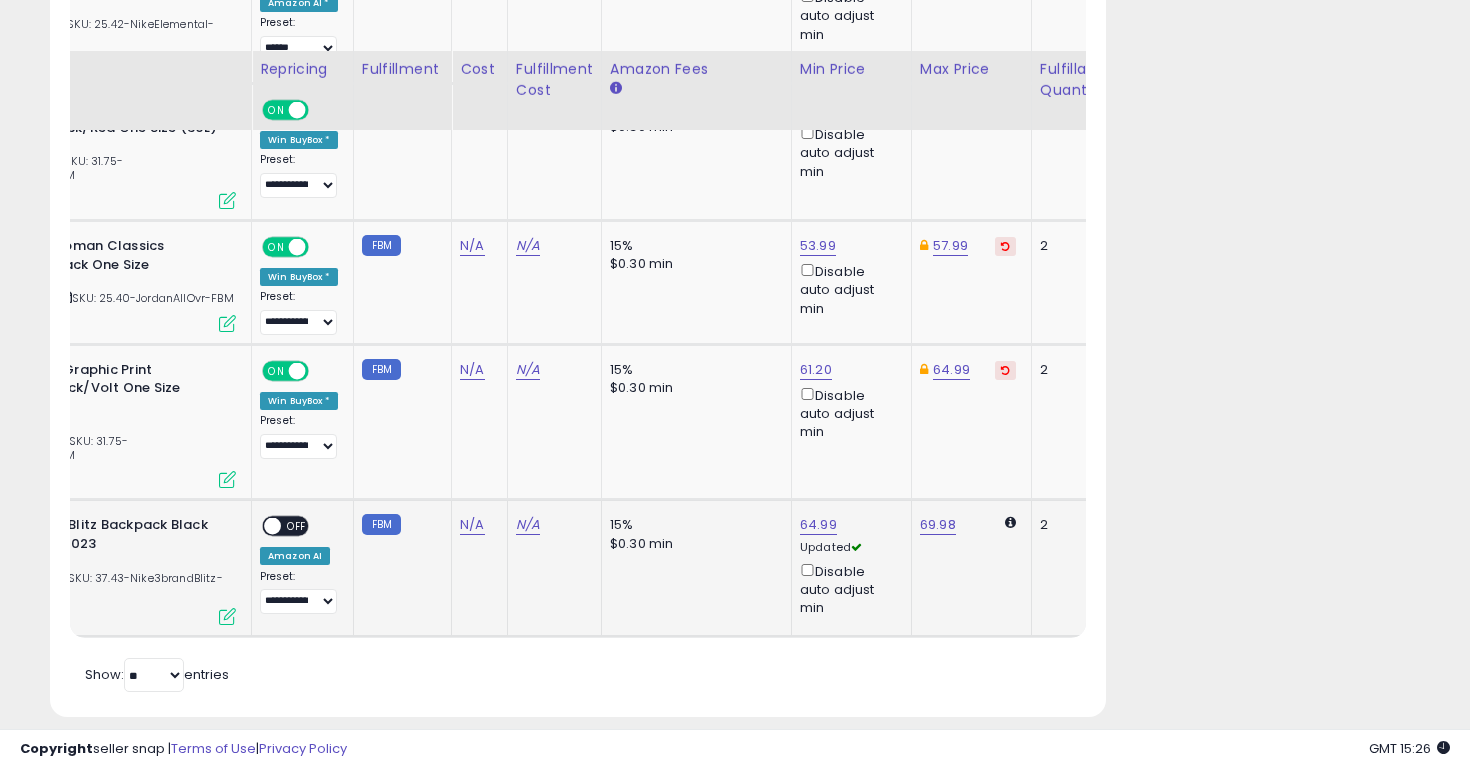 click at bounding box center (272, 526) 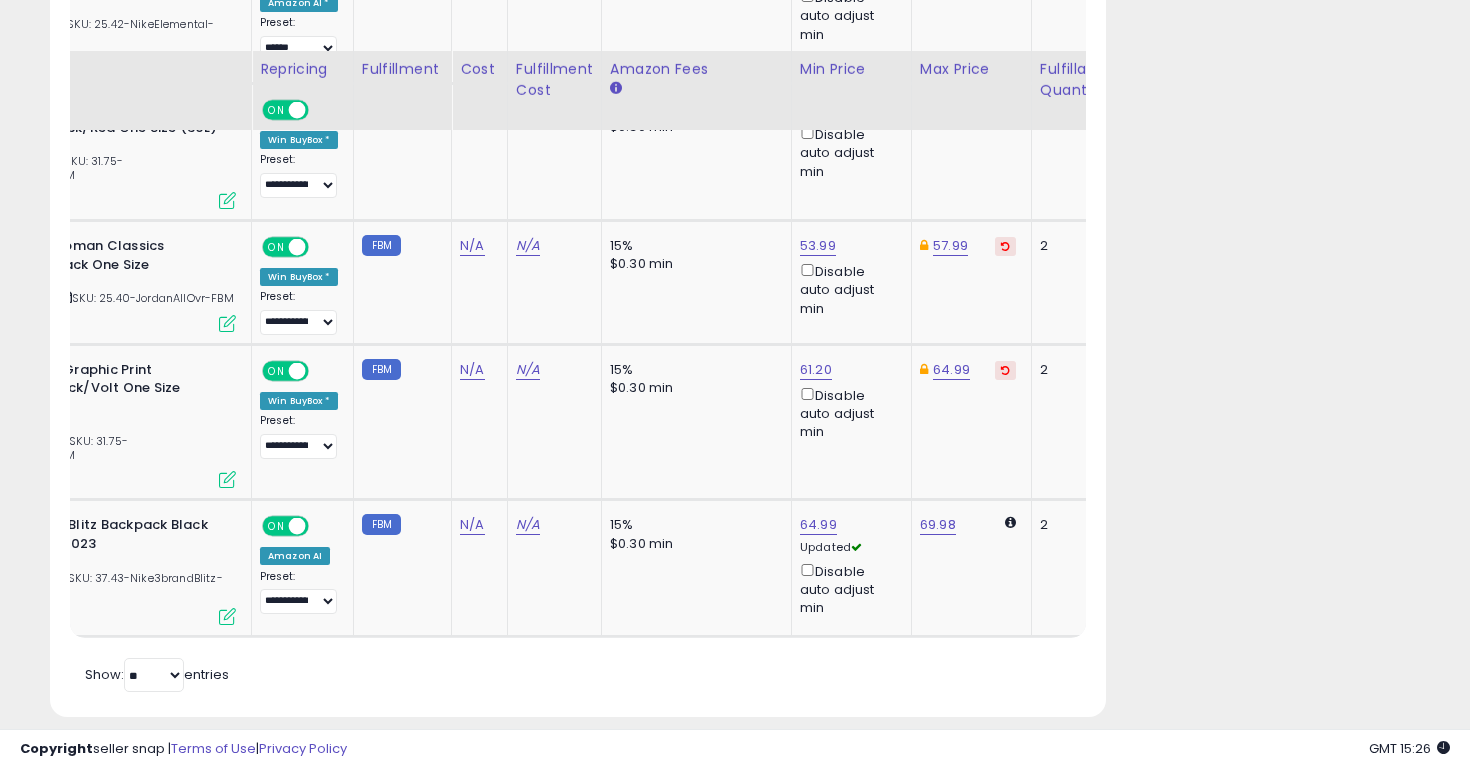 click at bounding box center (314, 792) 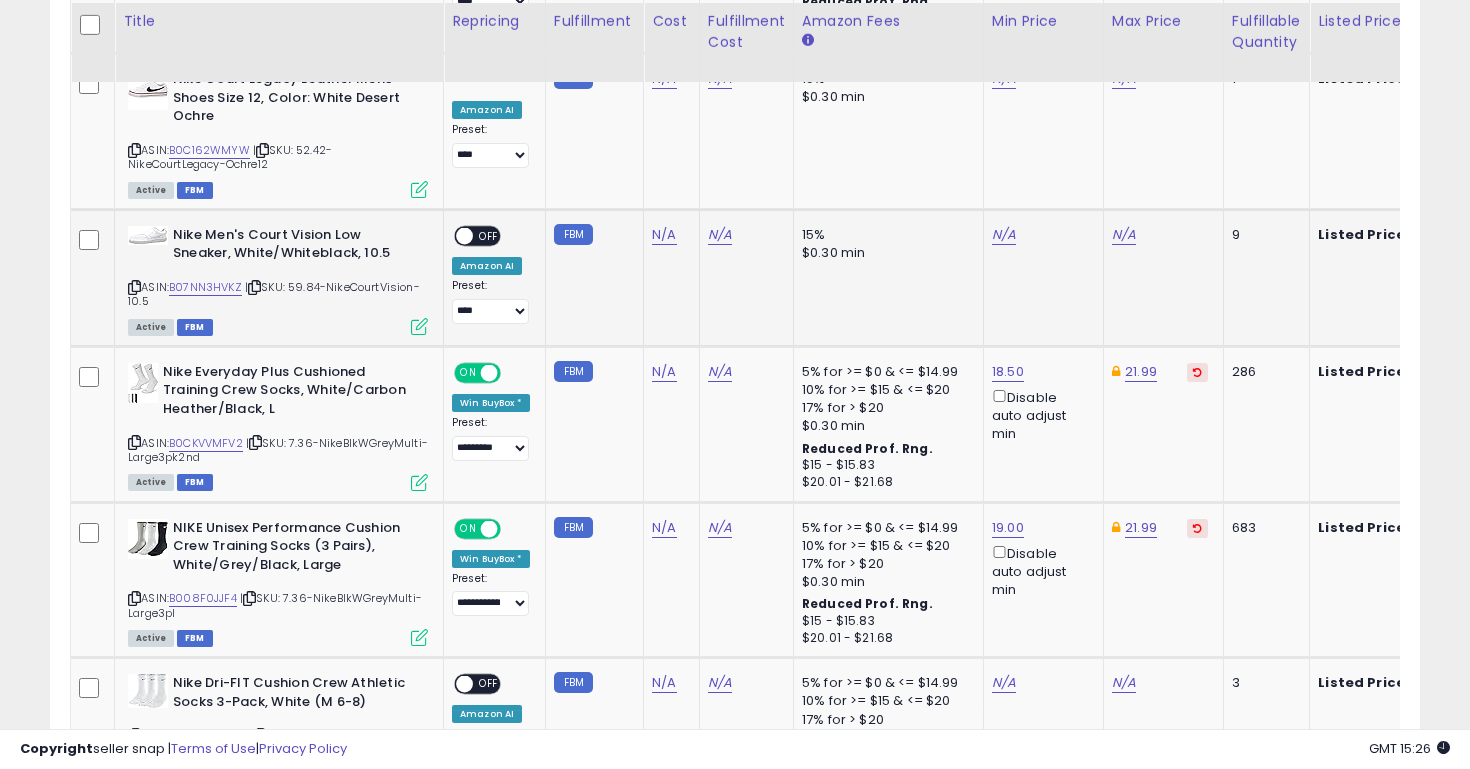 scroll, scrollTop: 1152, scrollLeft: 0, axis: vertical 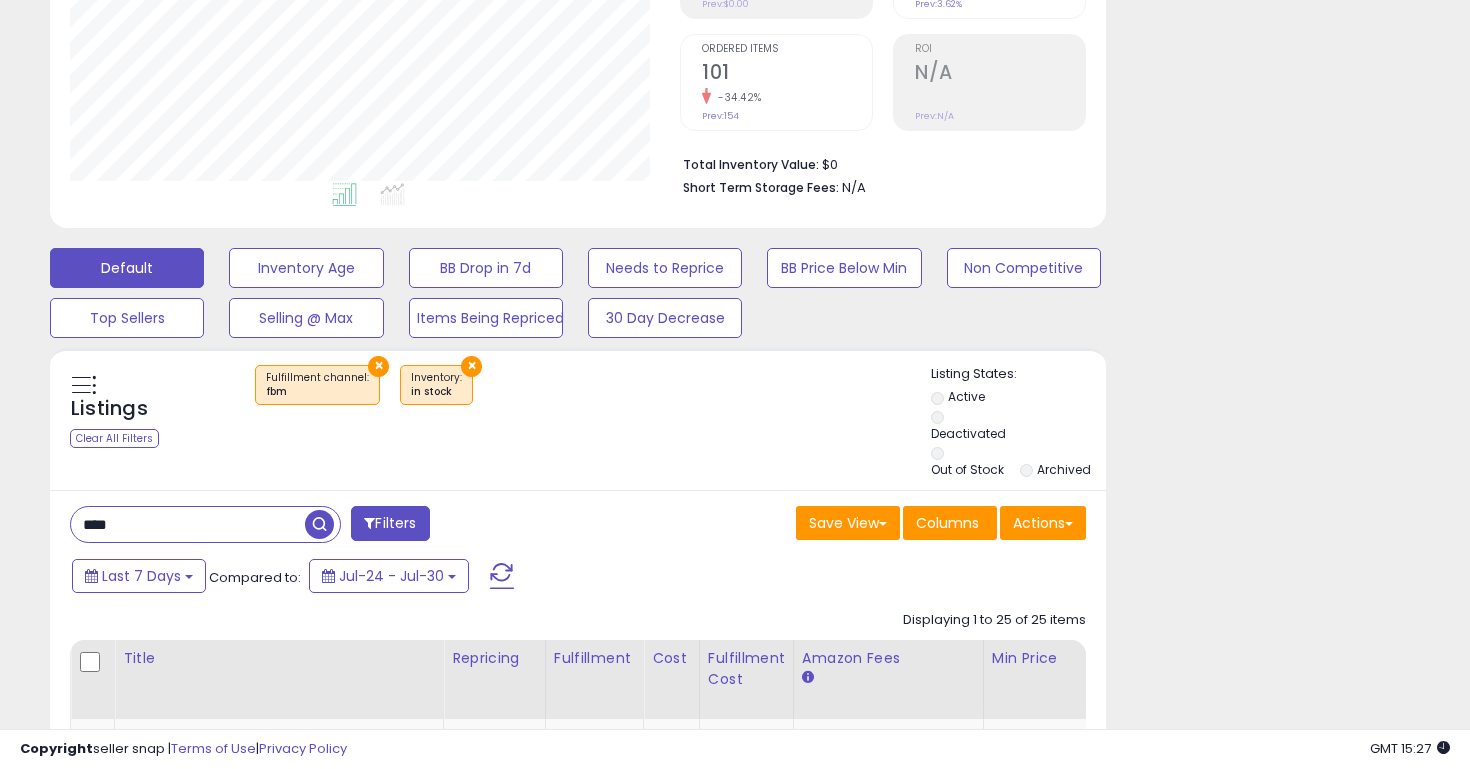 click on "****" at bounding box center (188, 524) 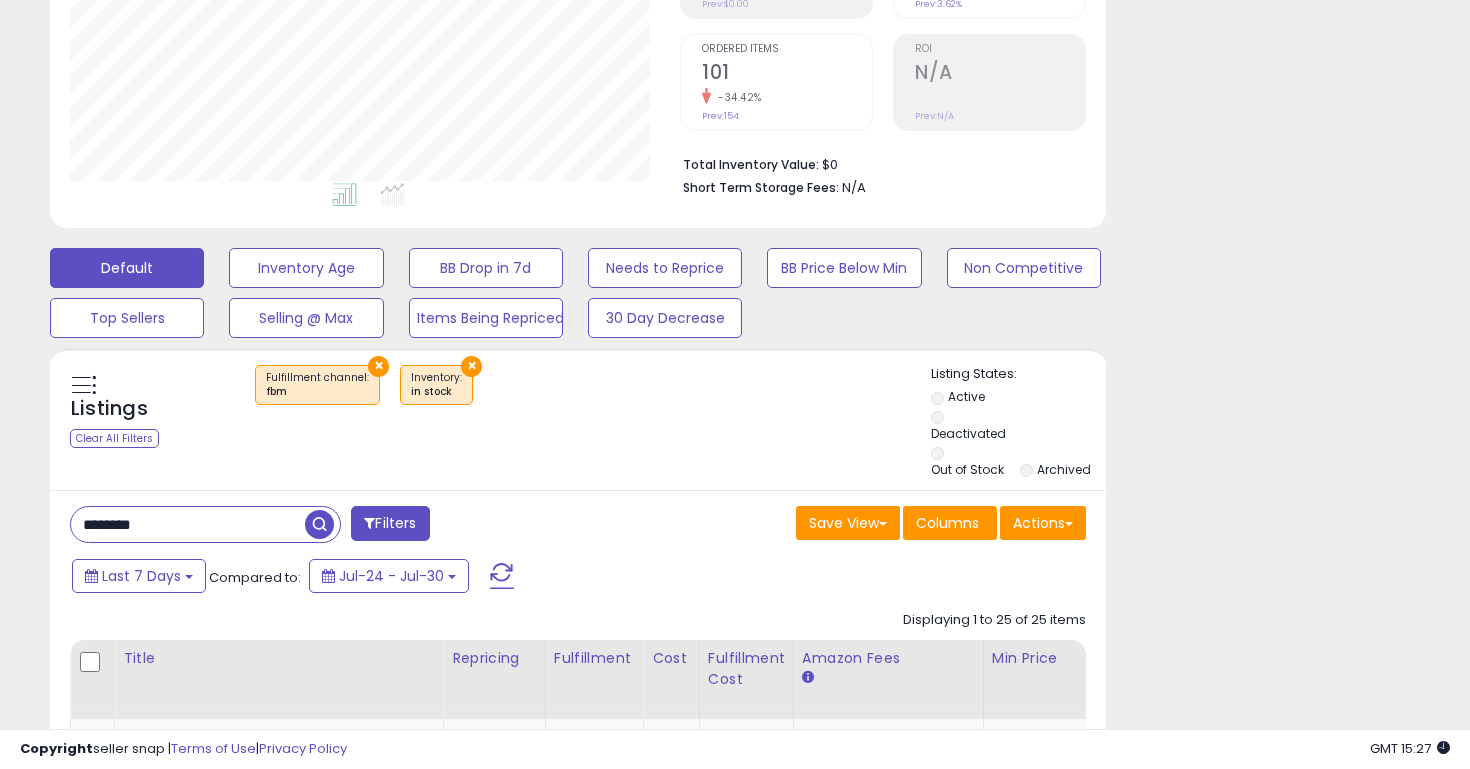 type on "********" 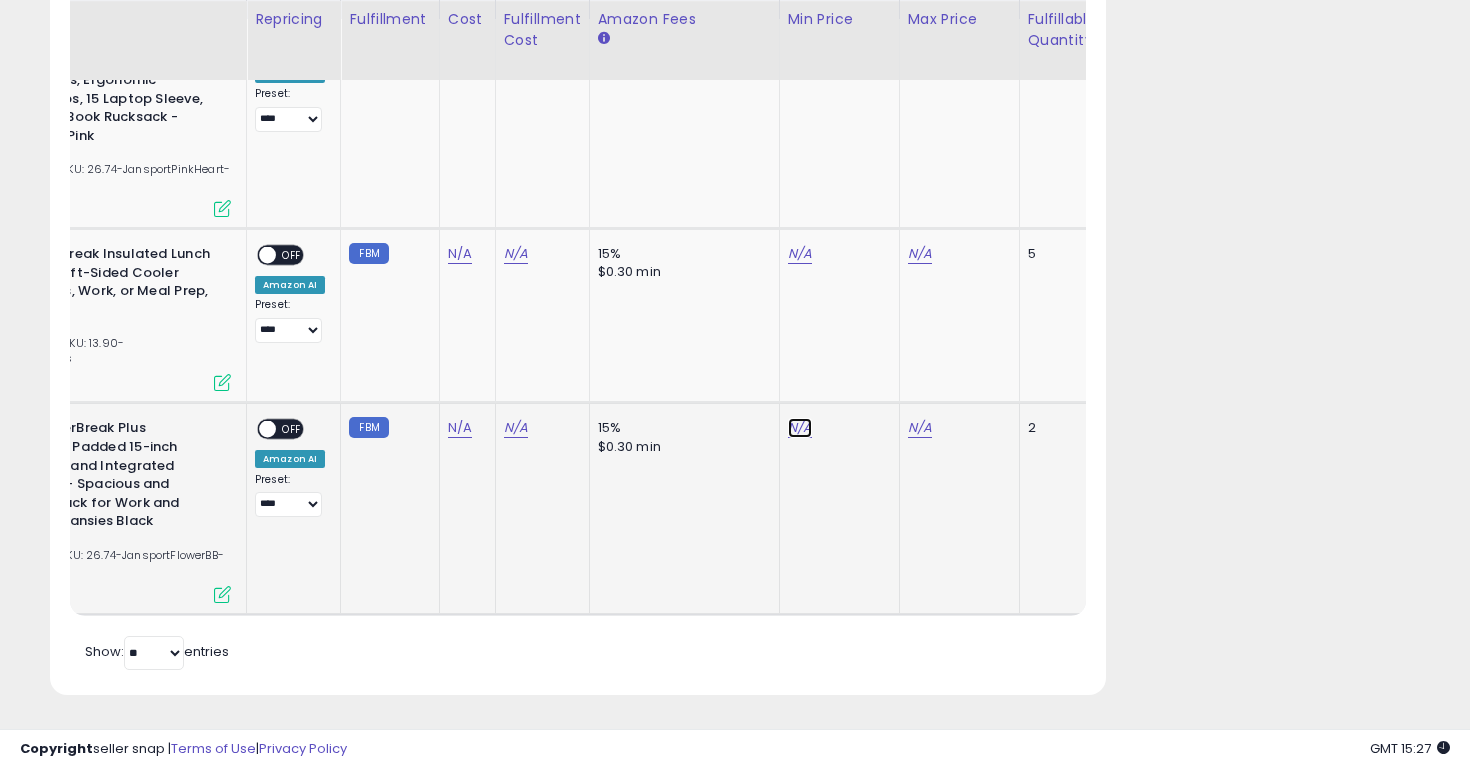 click on "N/A" at bounding box center (800, 43) 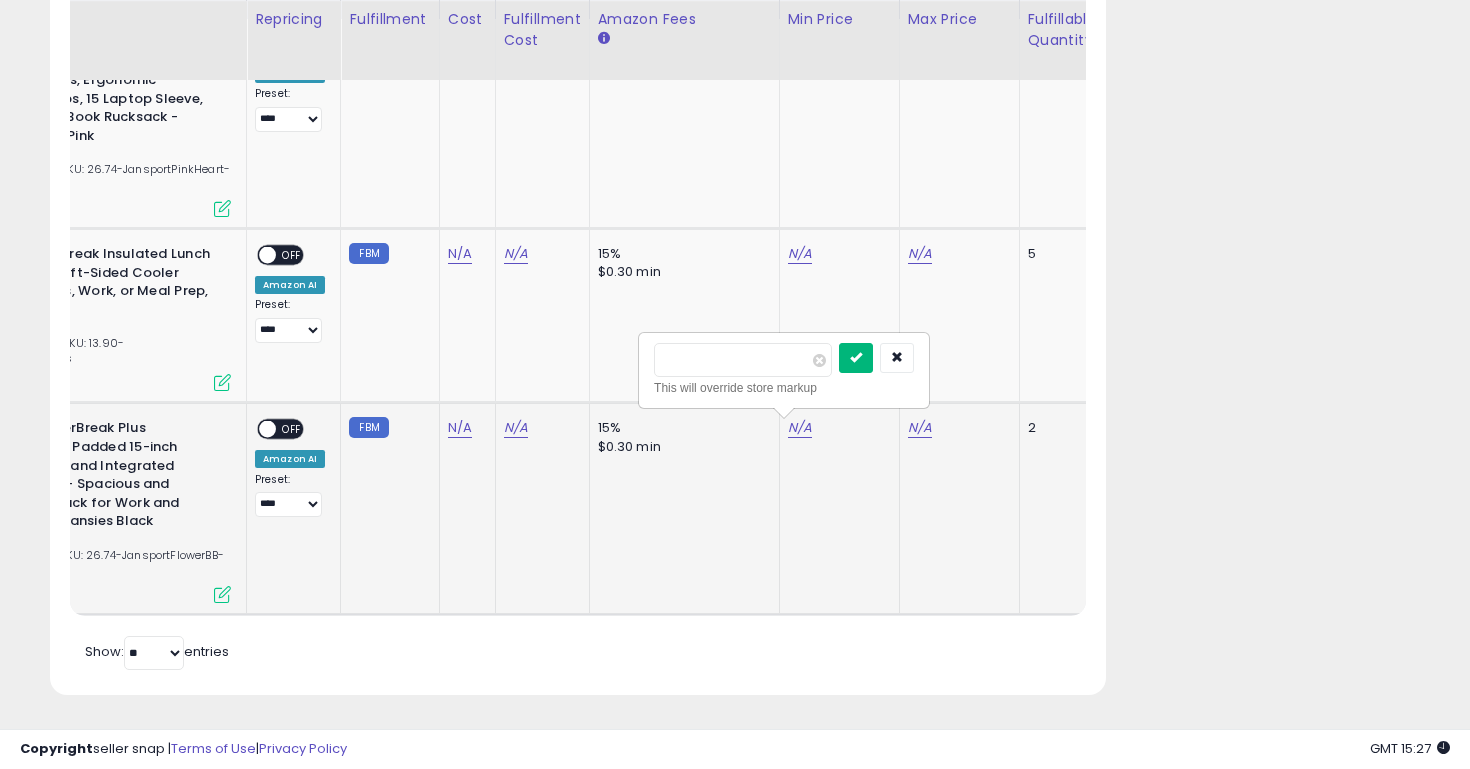type on "*****" 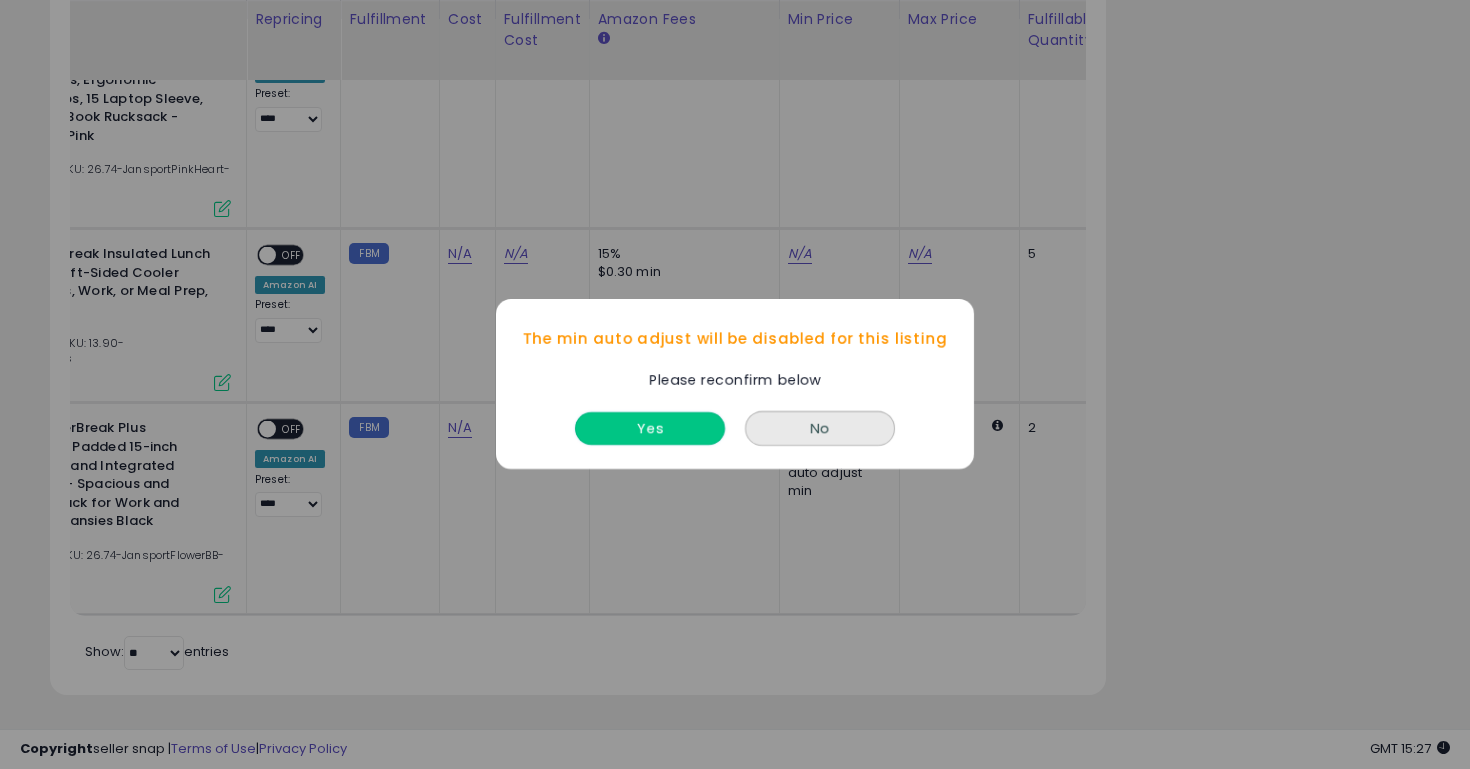 click on "Yes" at bounding box center [650, 429] 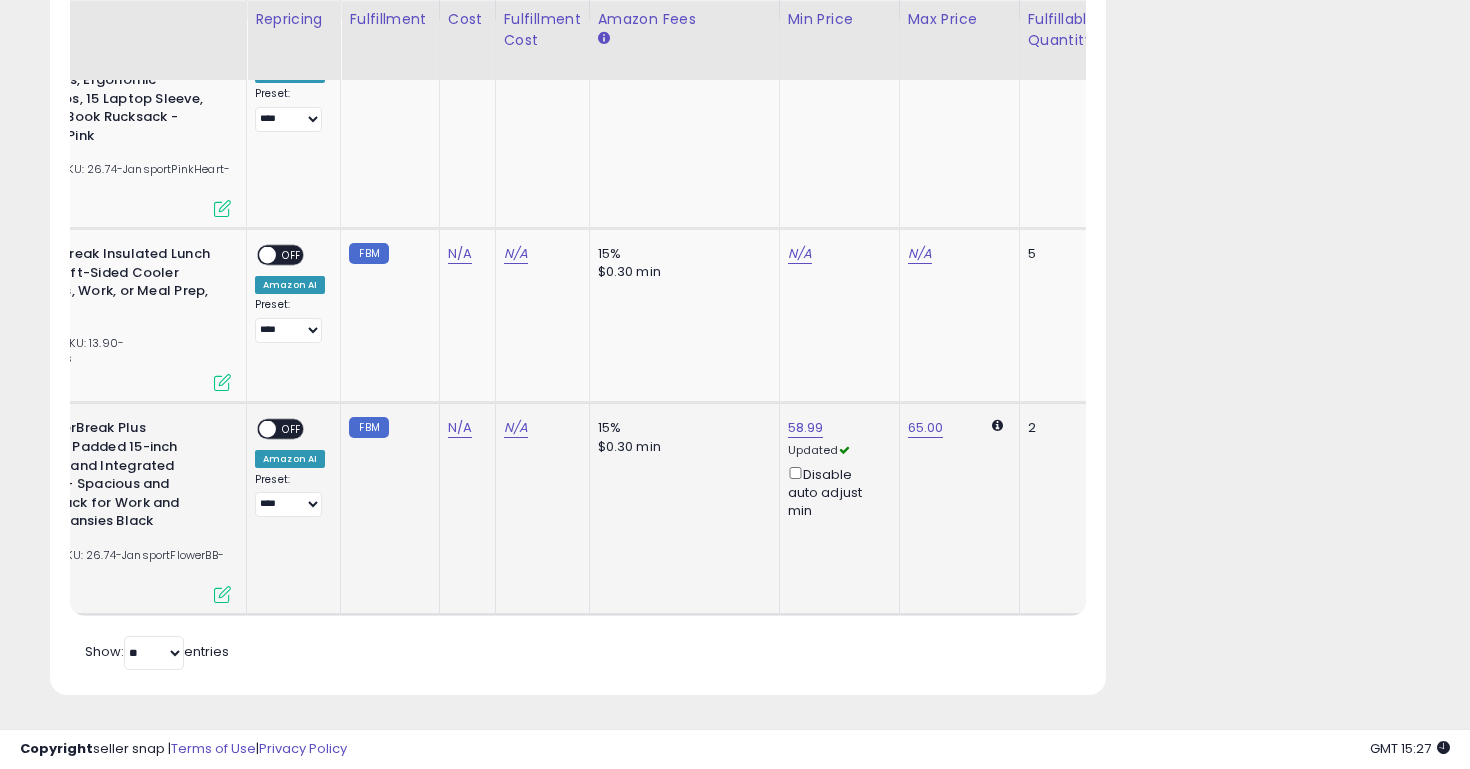 click on "OFF" at bounding box center [292, 429] 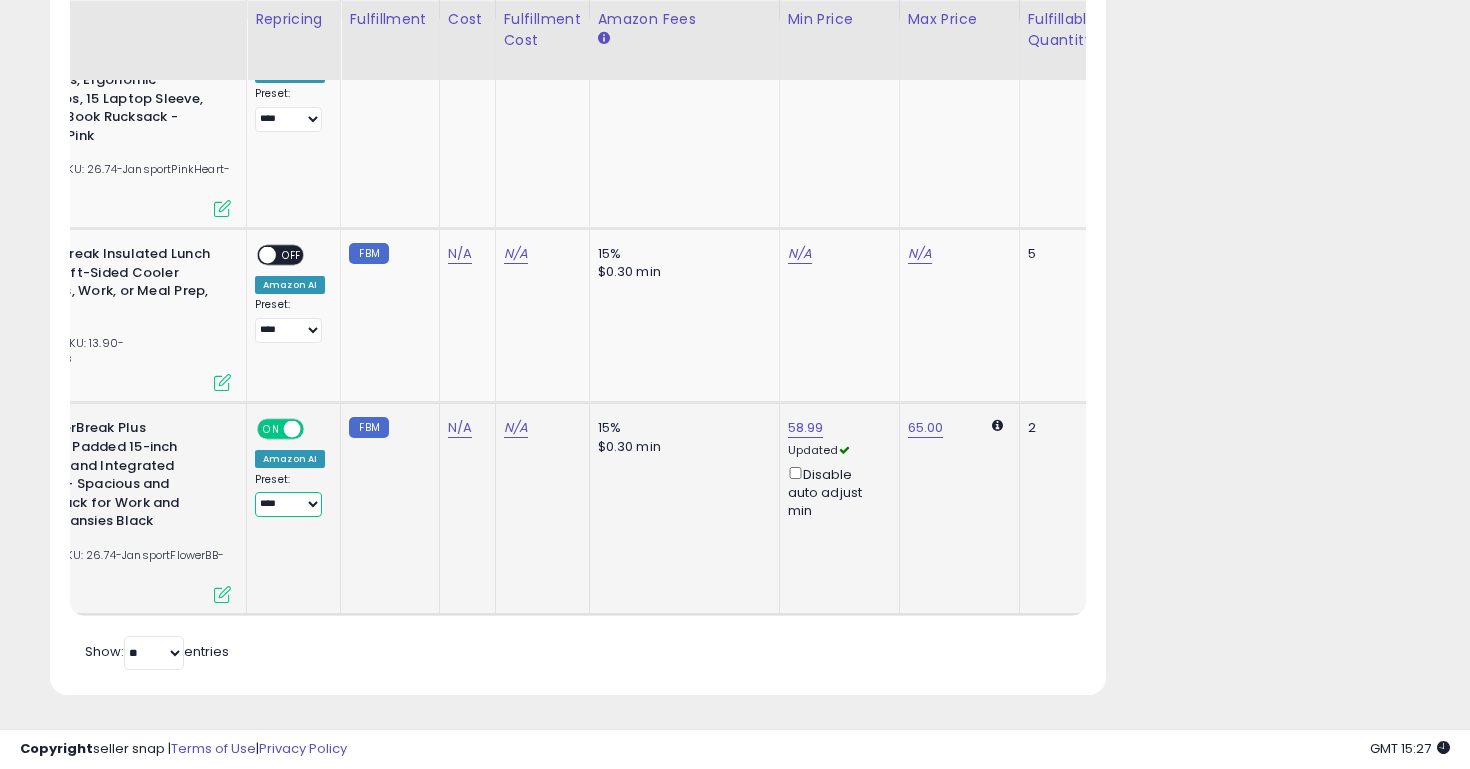 click on "**********" at bounding box center (288, 504) 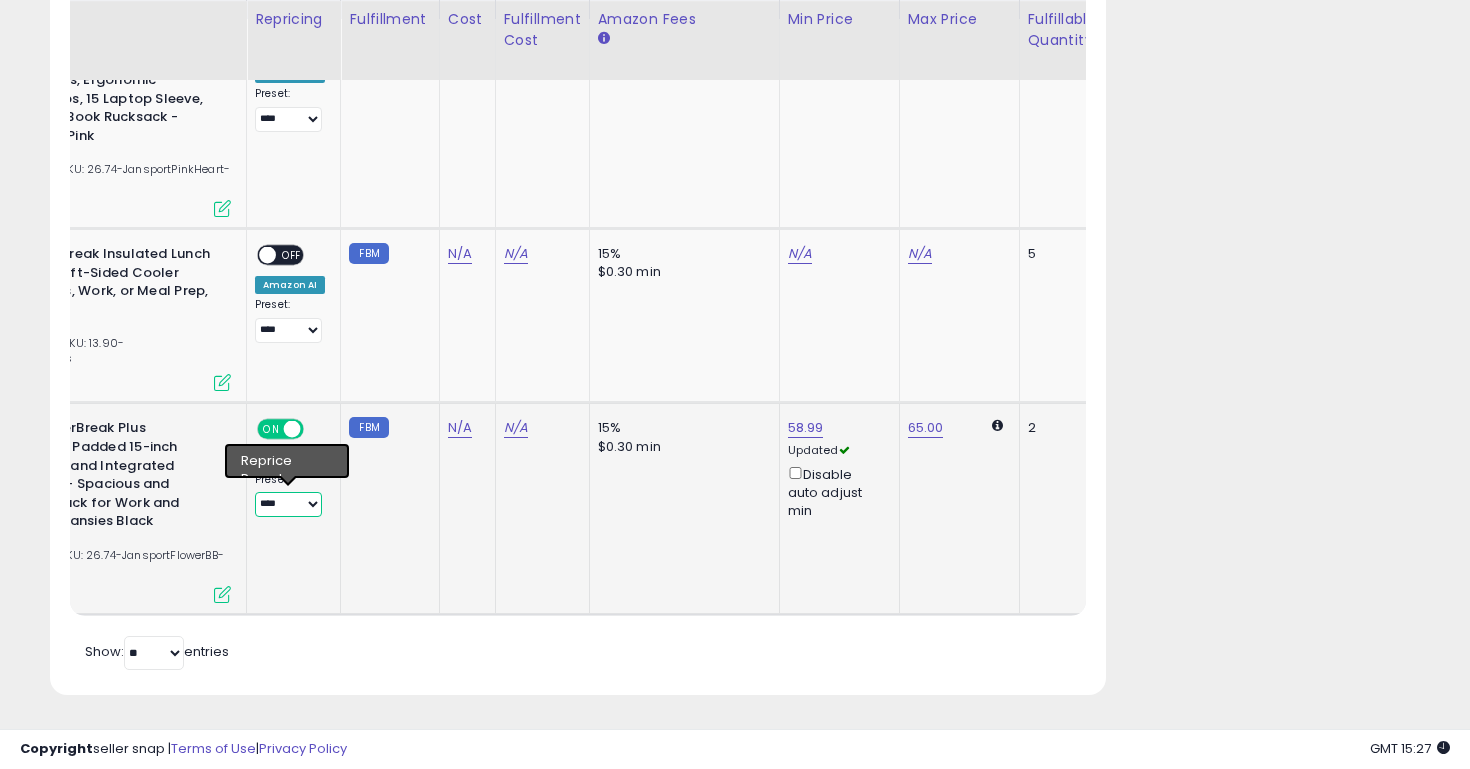 select on "**********" 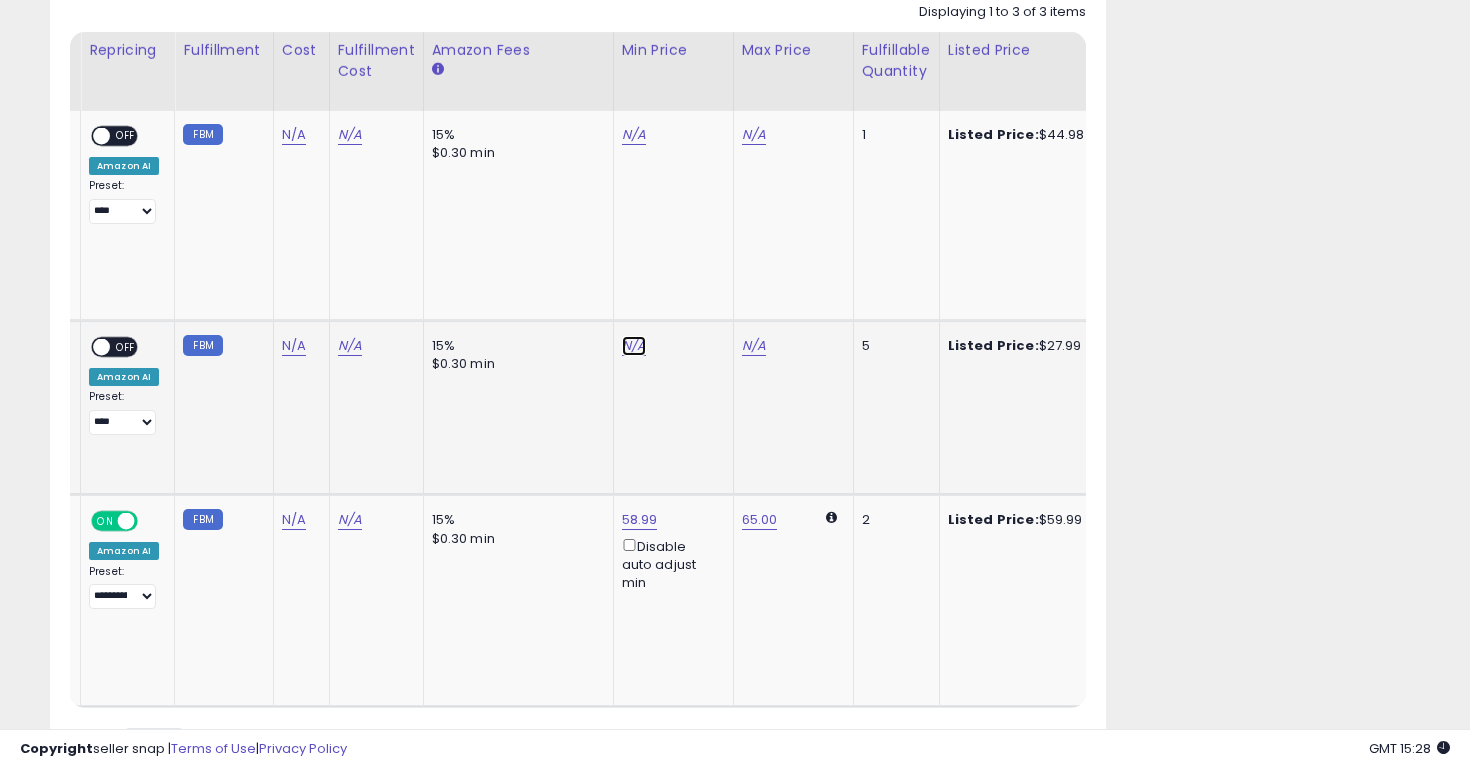click on "N/A" at bounding box center (634, 135) 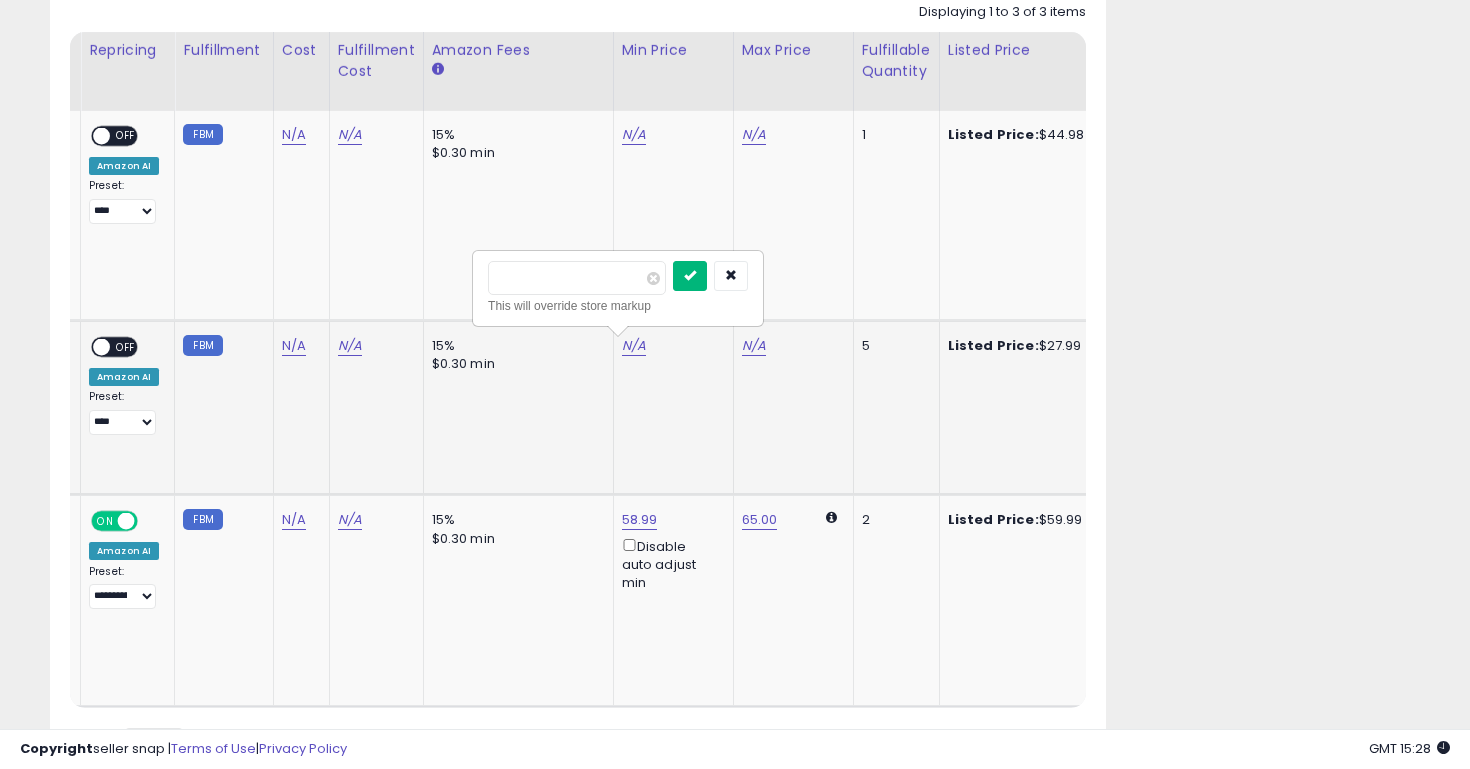 type on "*****" 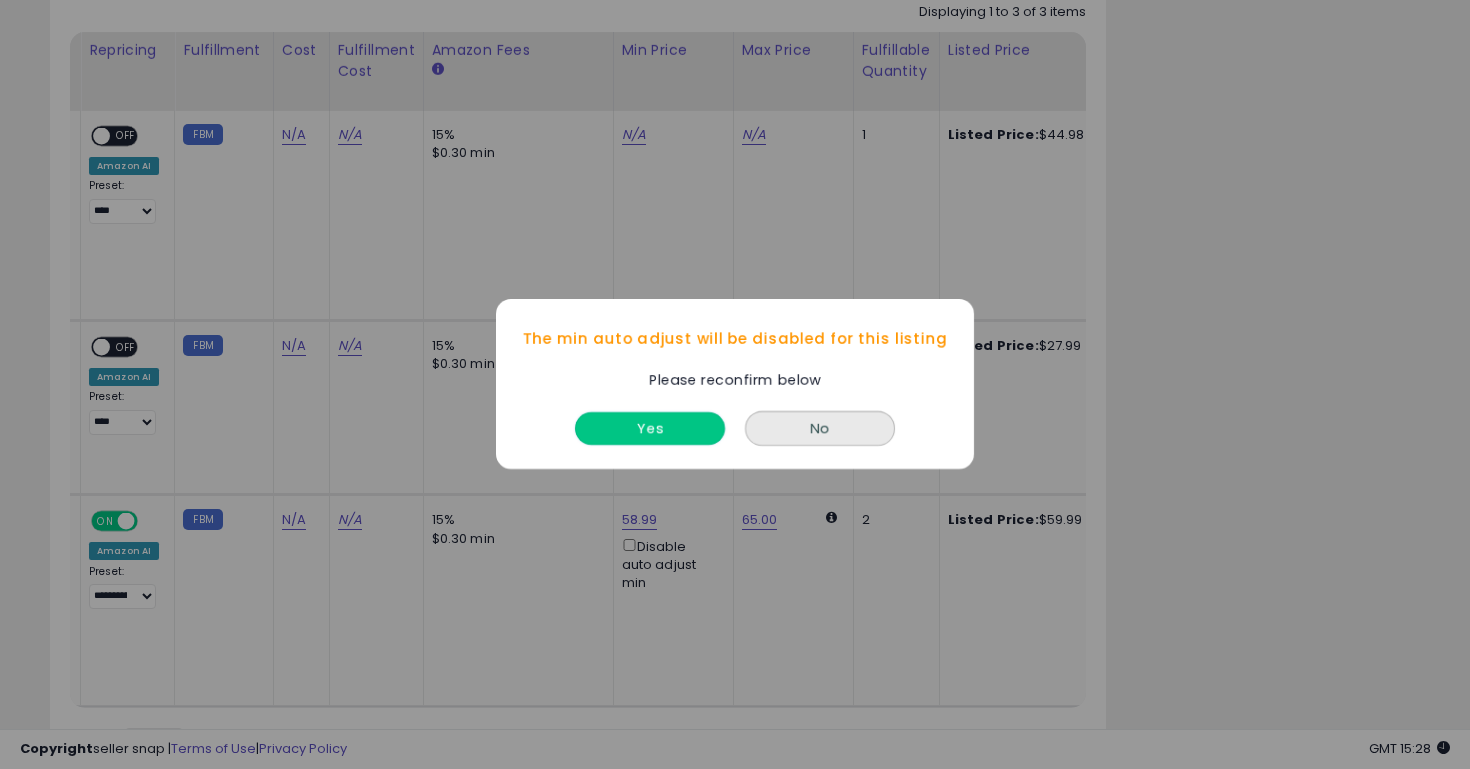 click on "Yes" at bounding box center [650, 429] 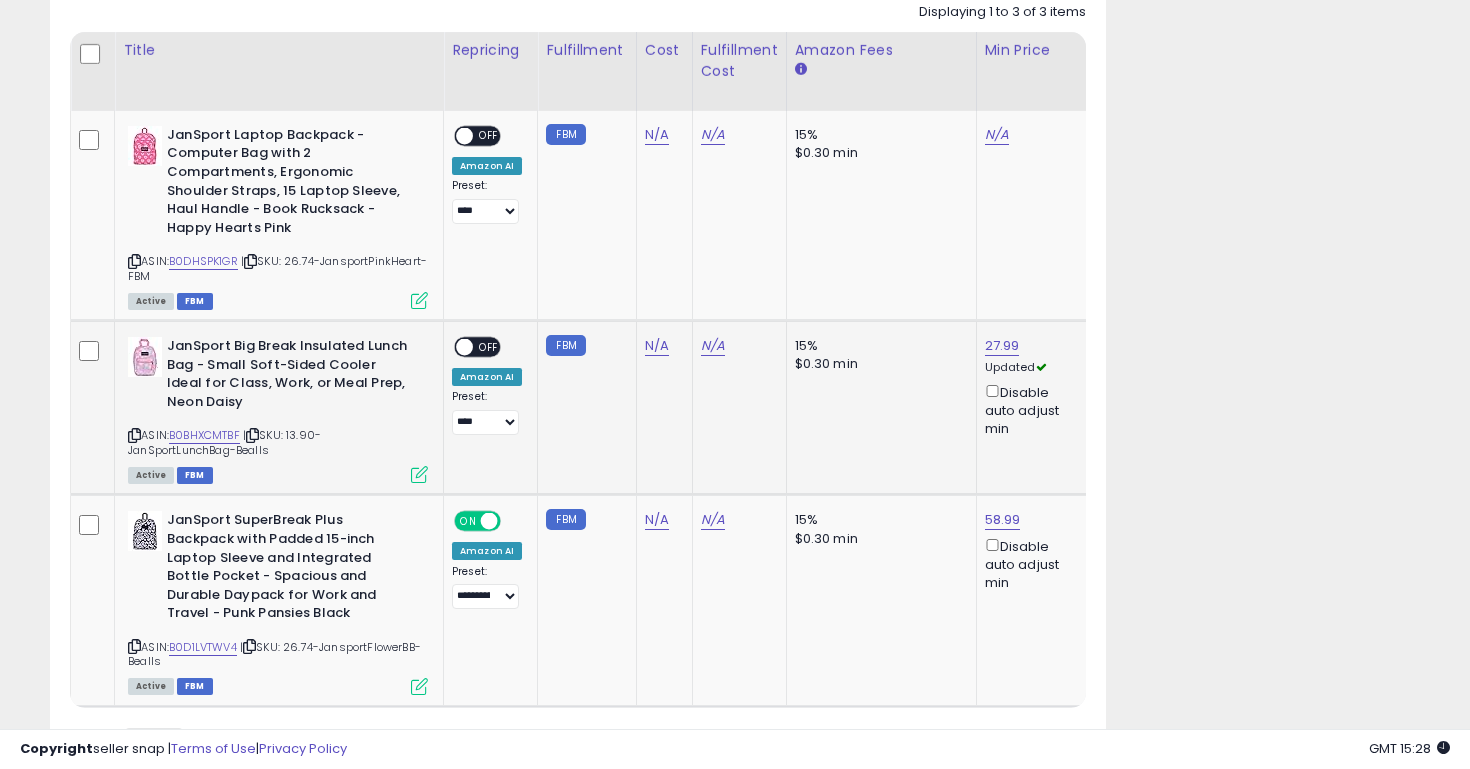 click at bounding box center (464, 347) 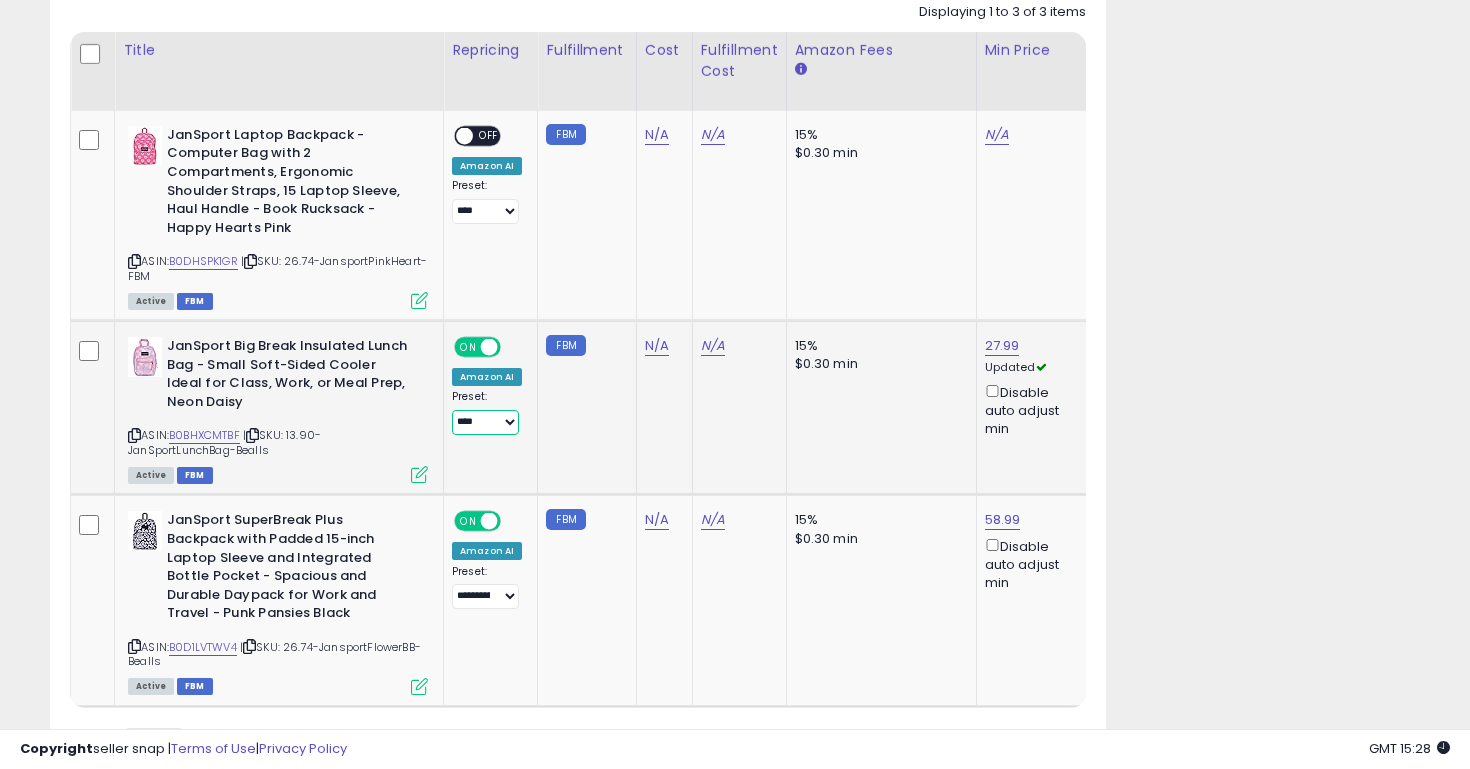 click on "**********" at bounding box center (485, 422) 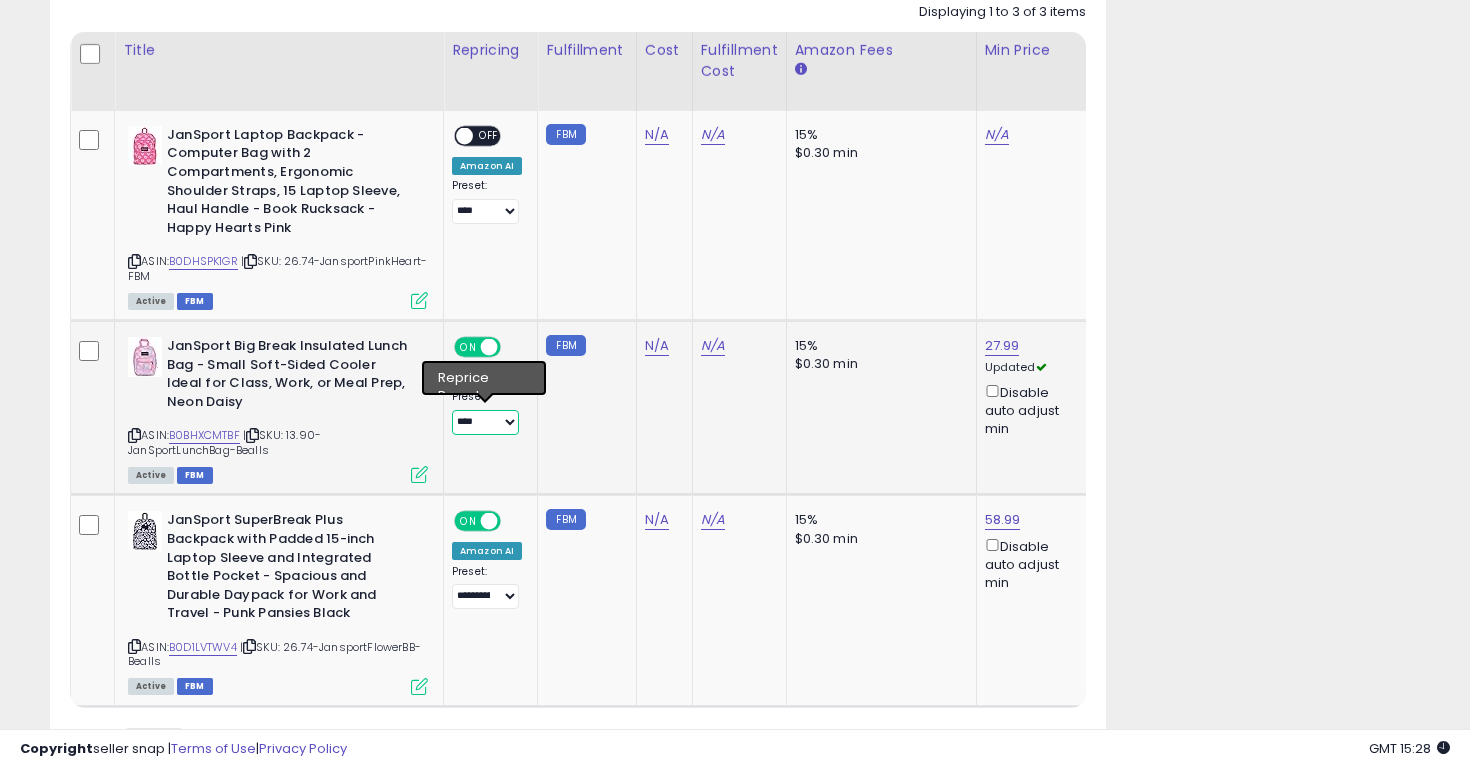 select on "**********" 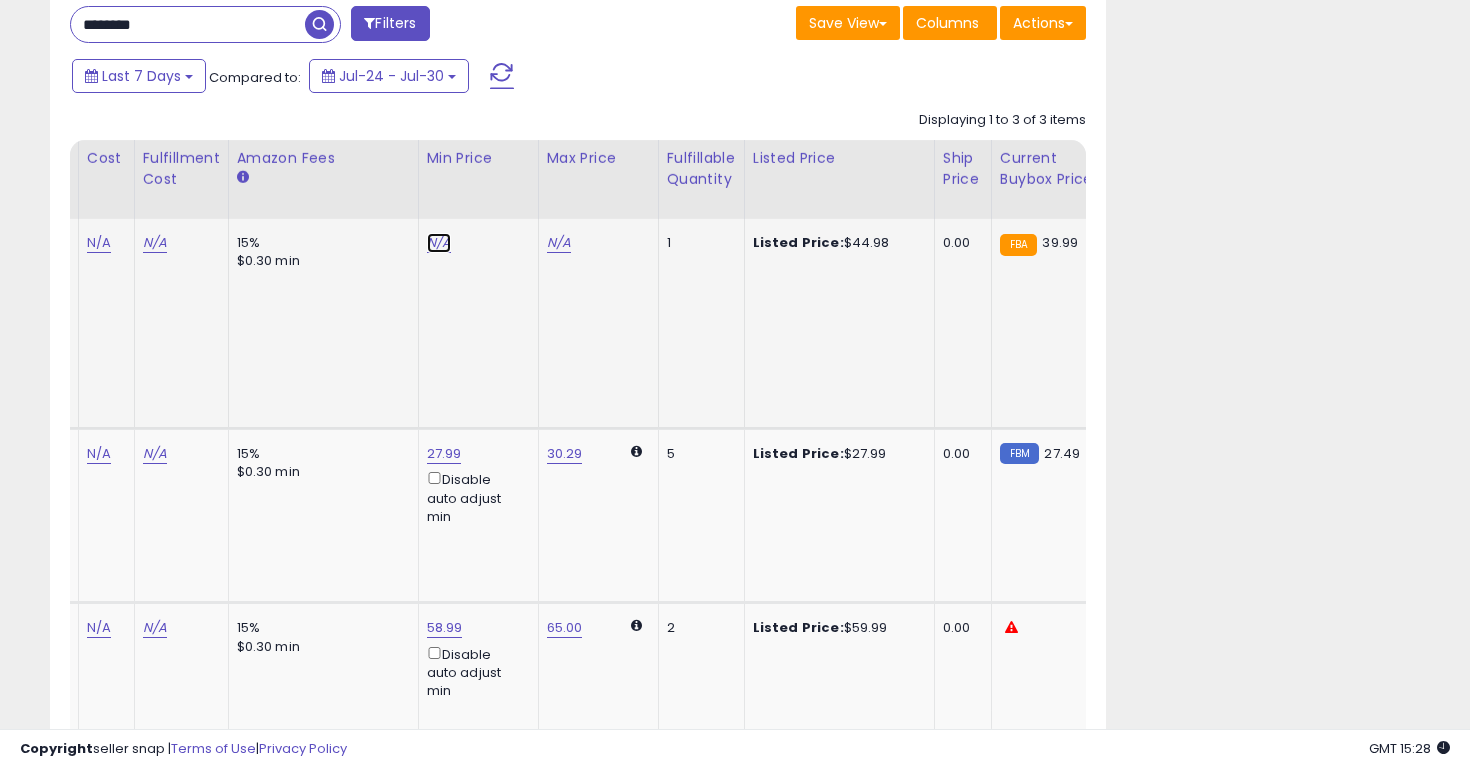 click on "N/A" at bounding box center (439, 243) 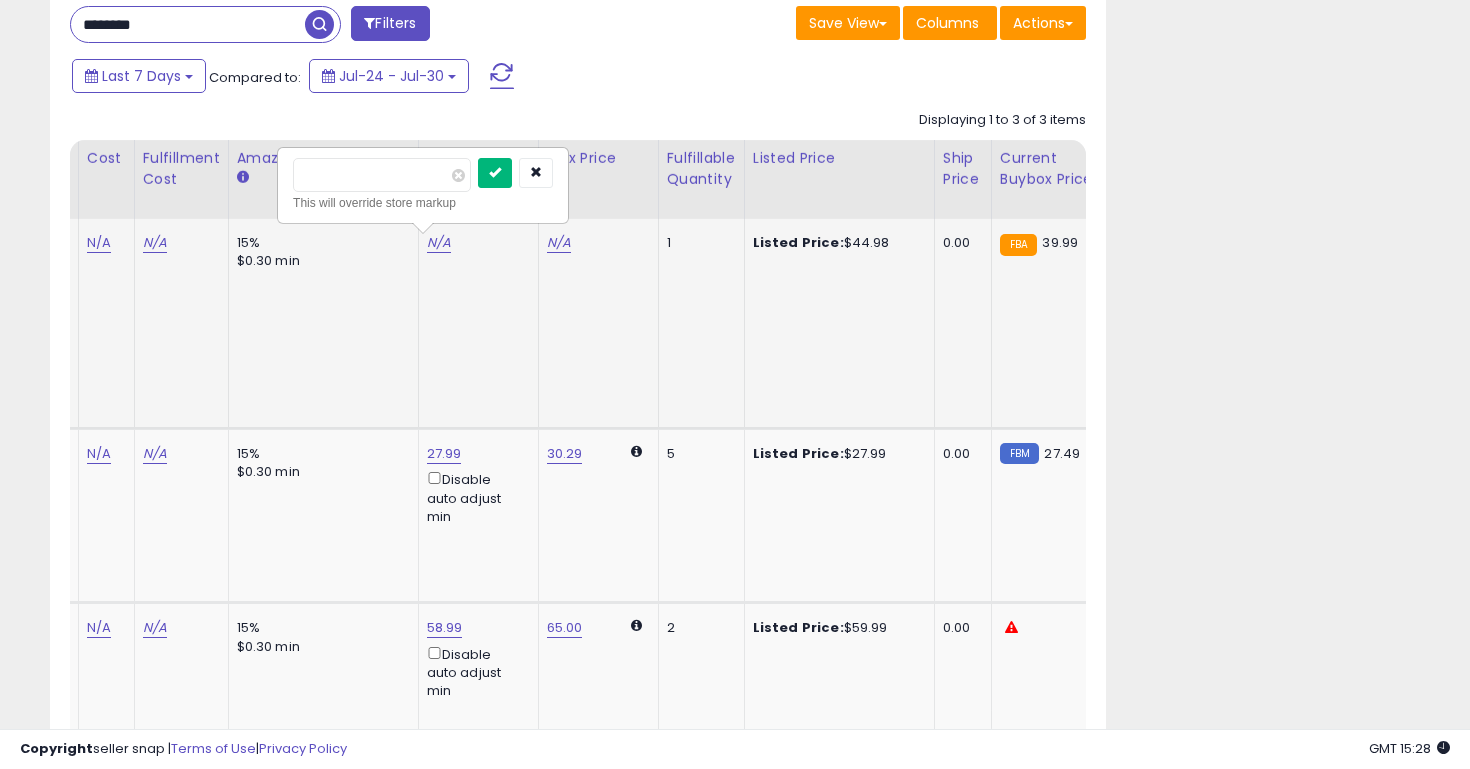 type on "*****" 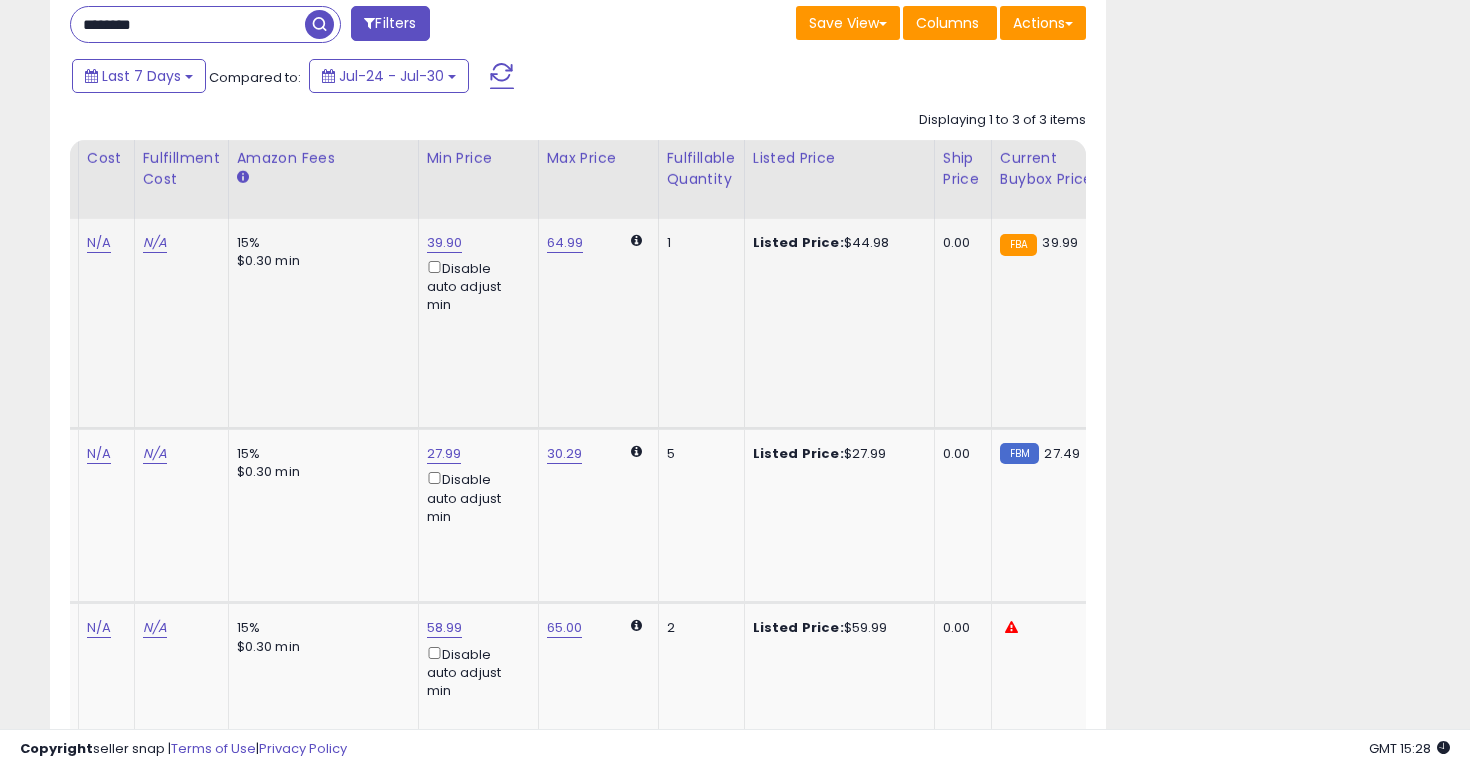 click on "Disable auto adjust min" at bounding box center [475, 286] 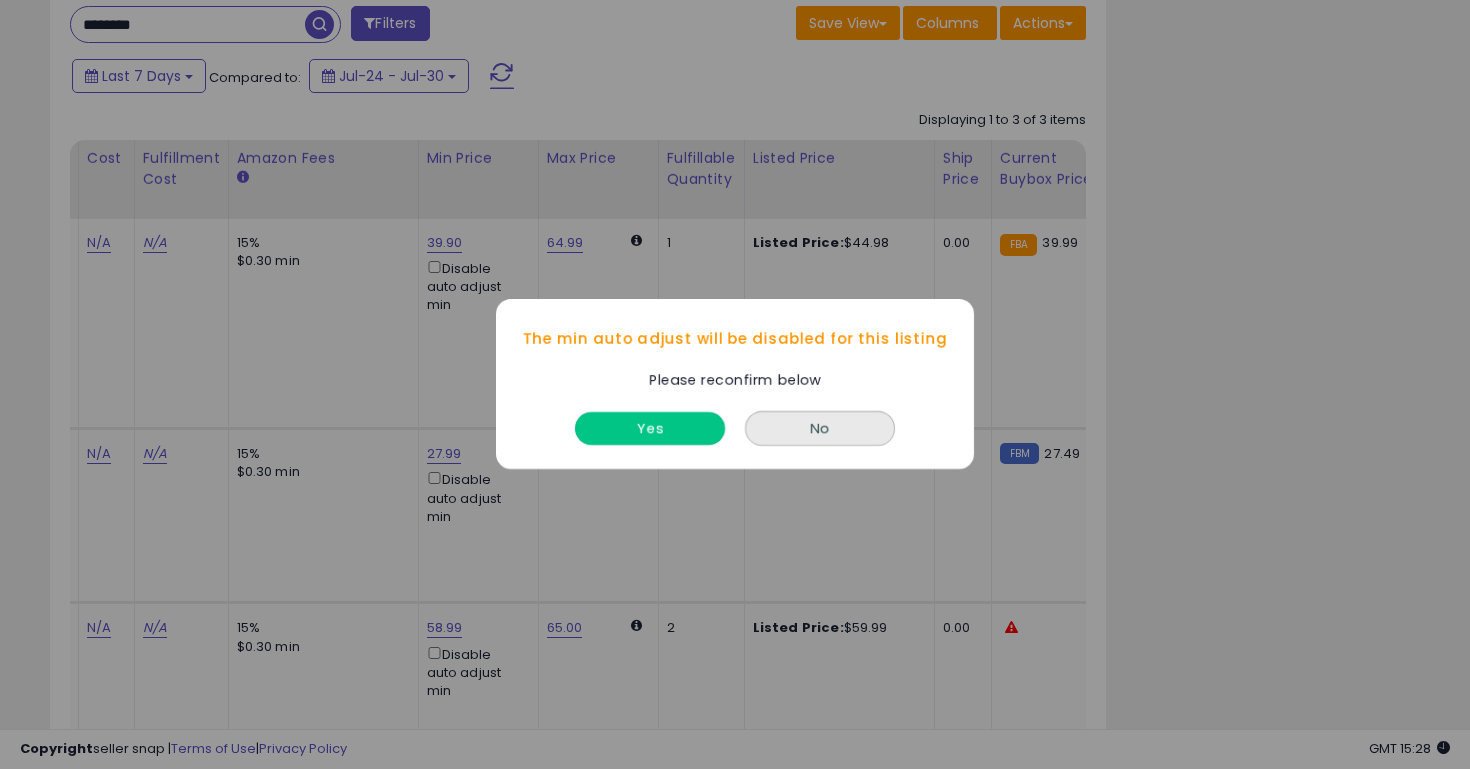 click on "Yes" at bounding box center [650, 429] 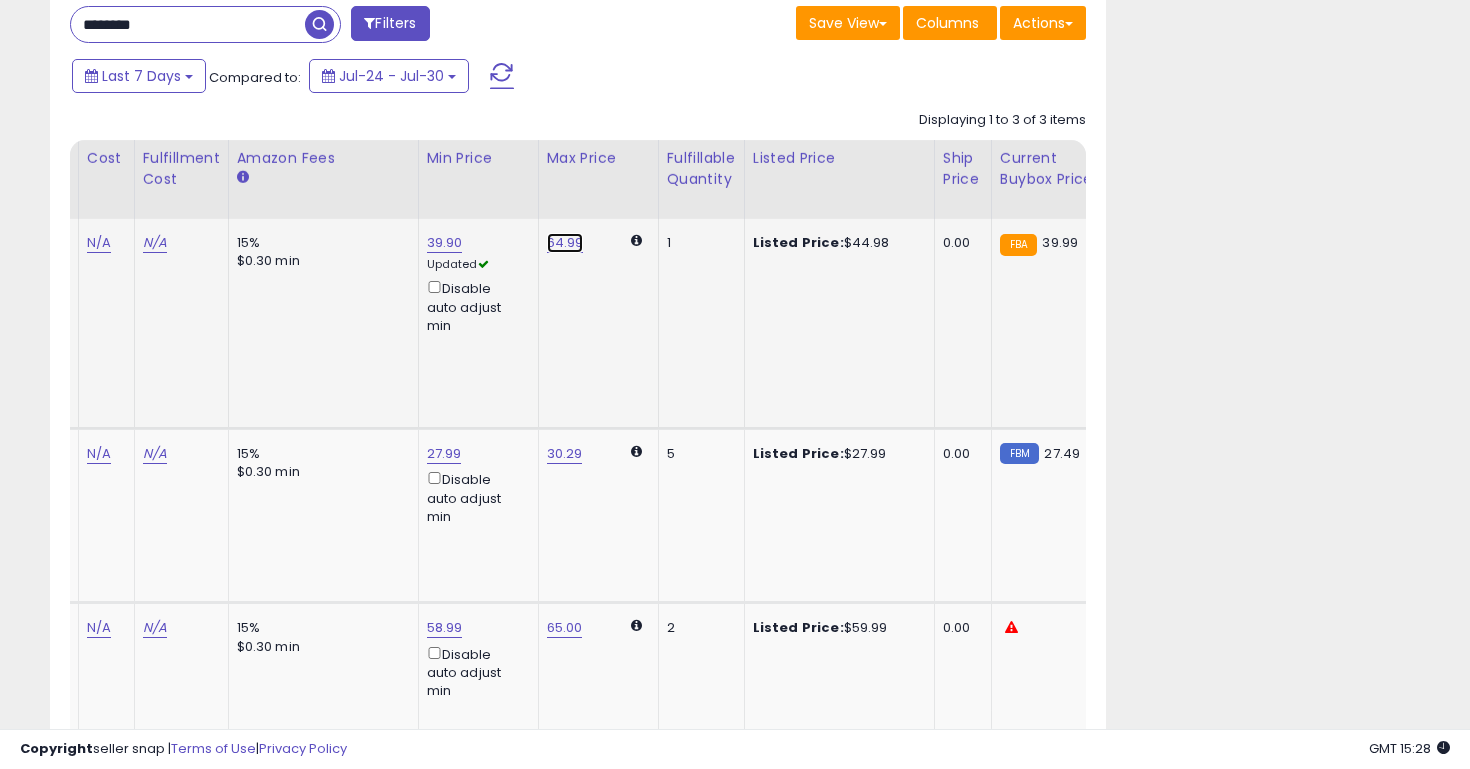 click on "64.99" at bounding box center (565, 243) 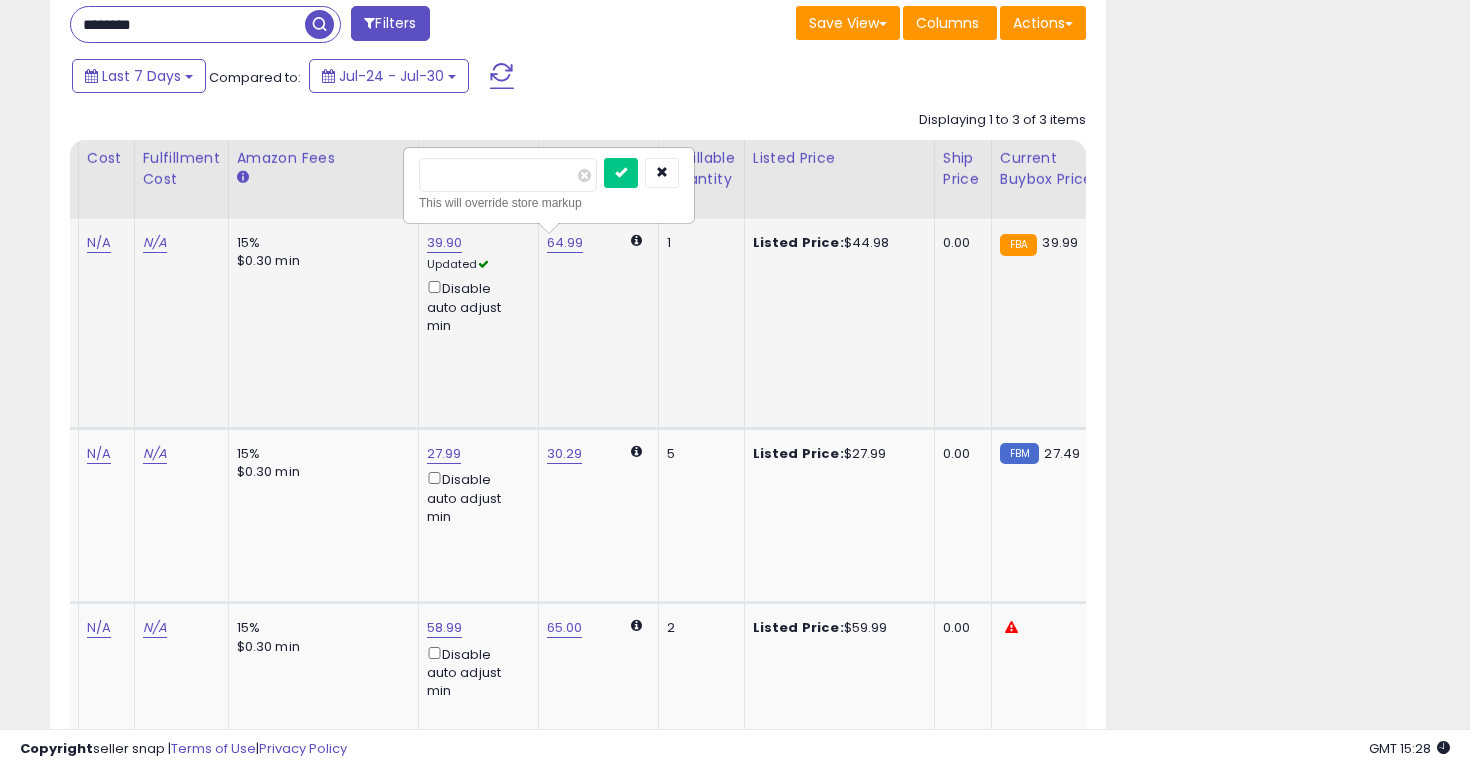 click on "*****" at bounding box center [508, 175] 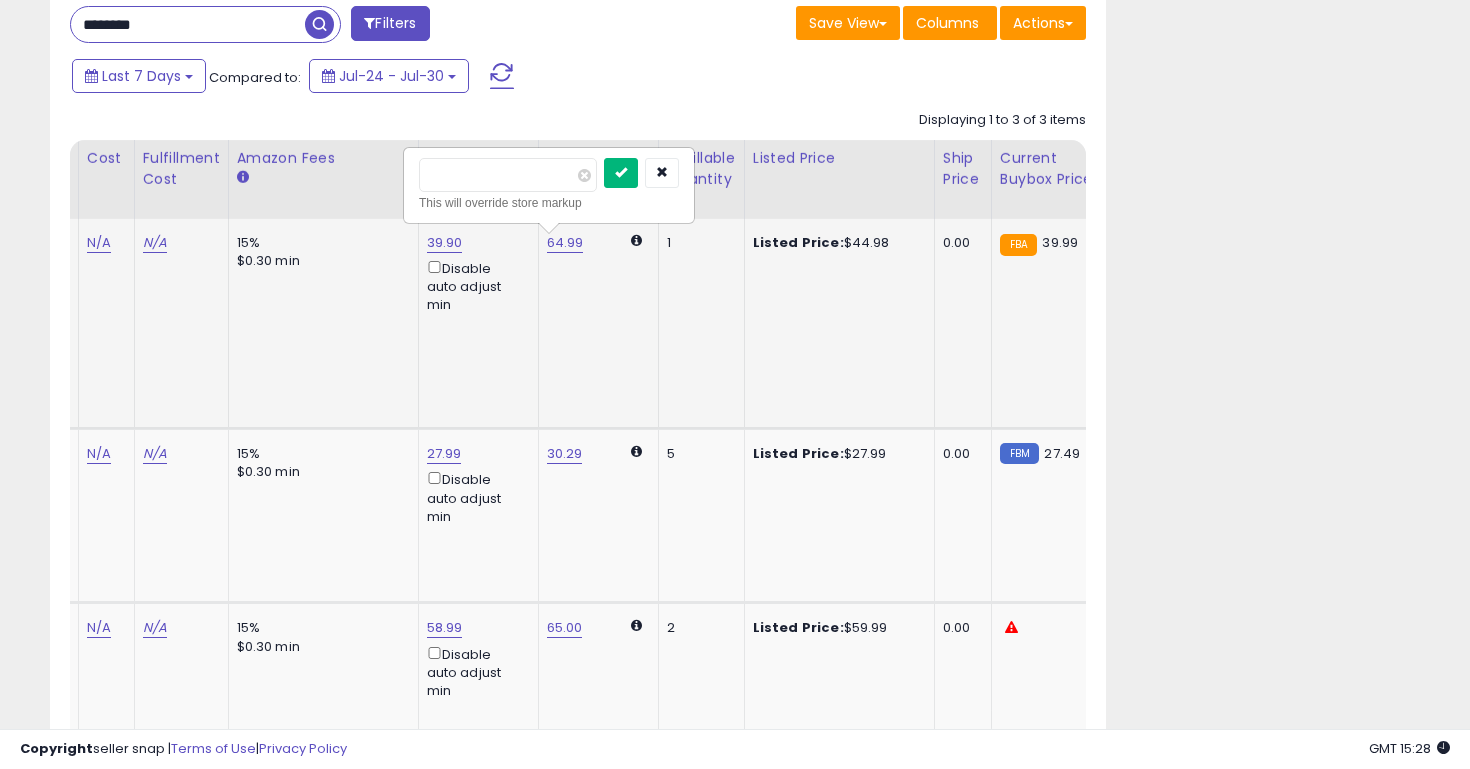 type on "**" 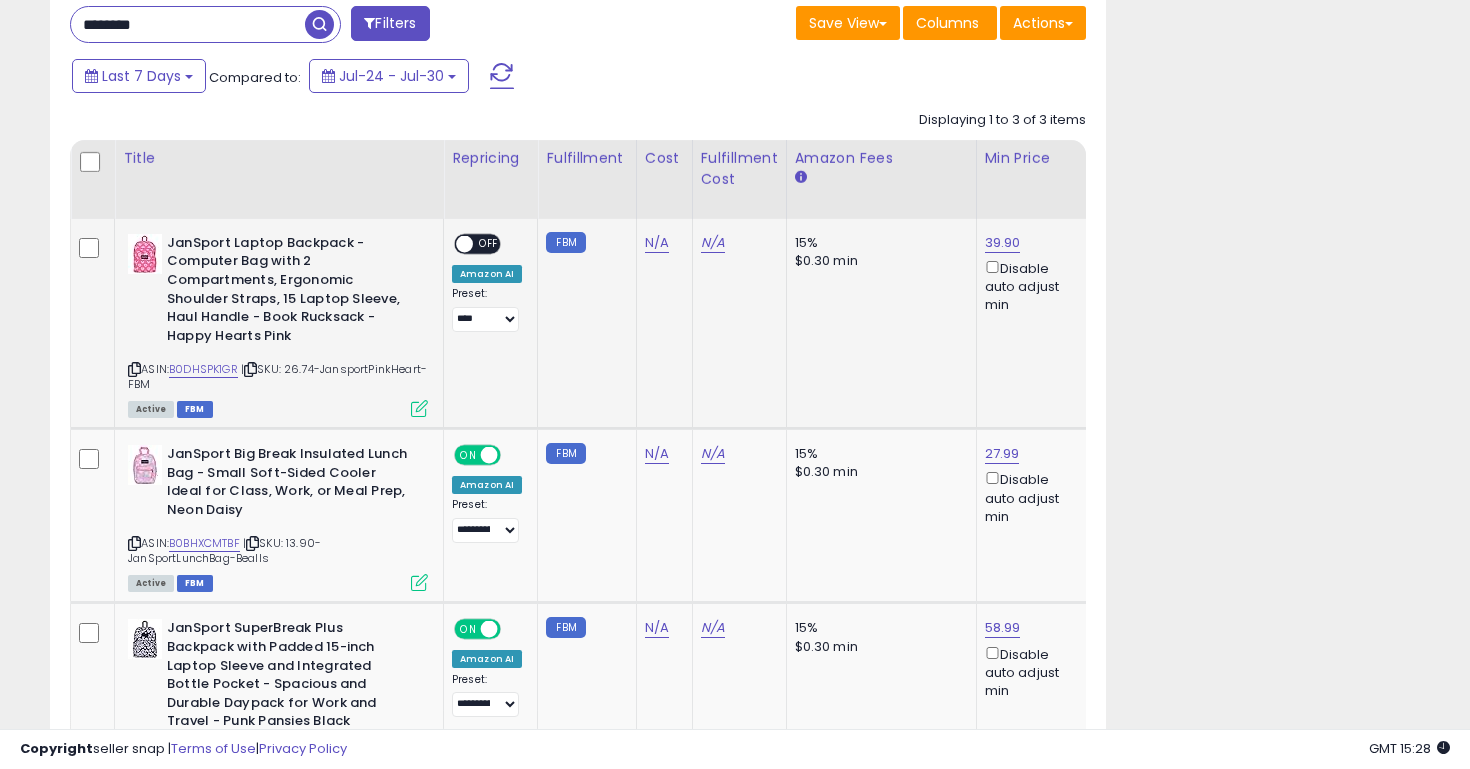 click on "OFF" at bounding box center [489, 243] 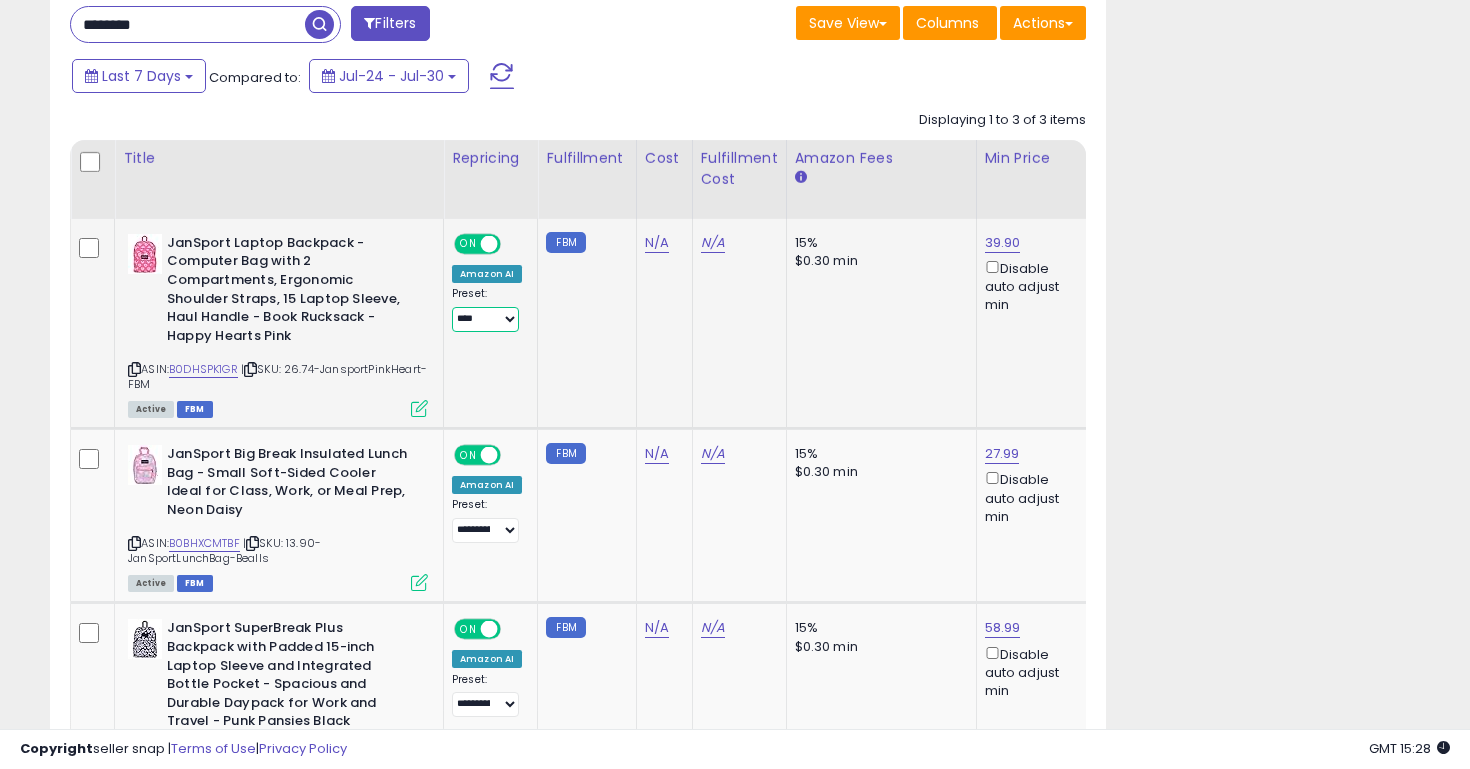 click on "**********" at bounding box center [485, 319] 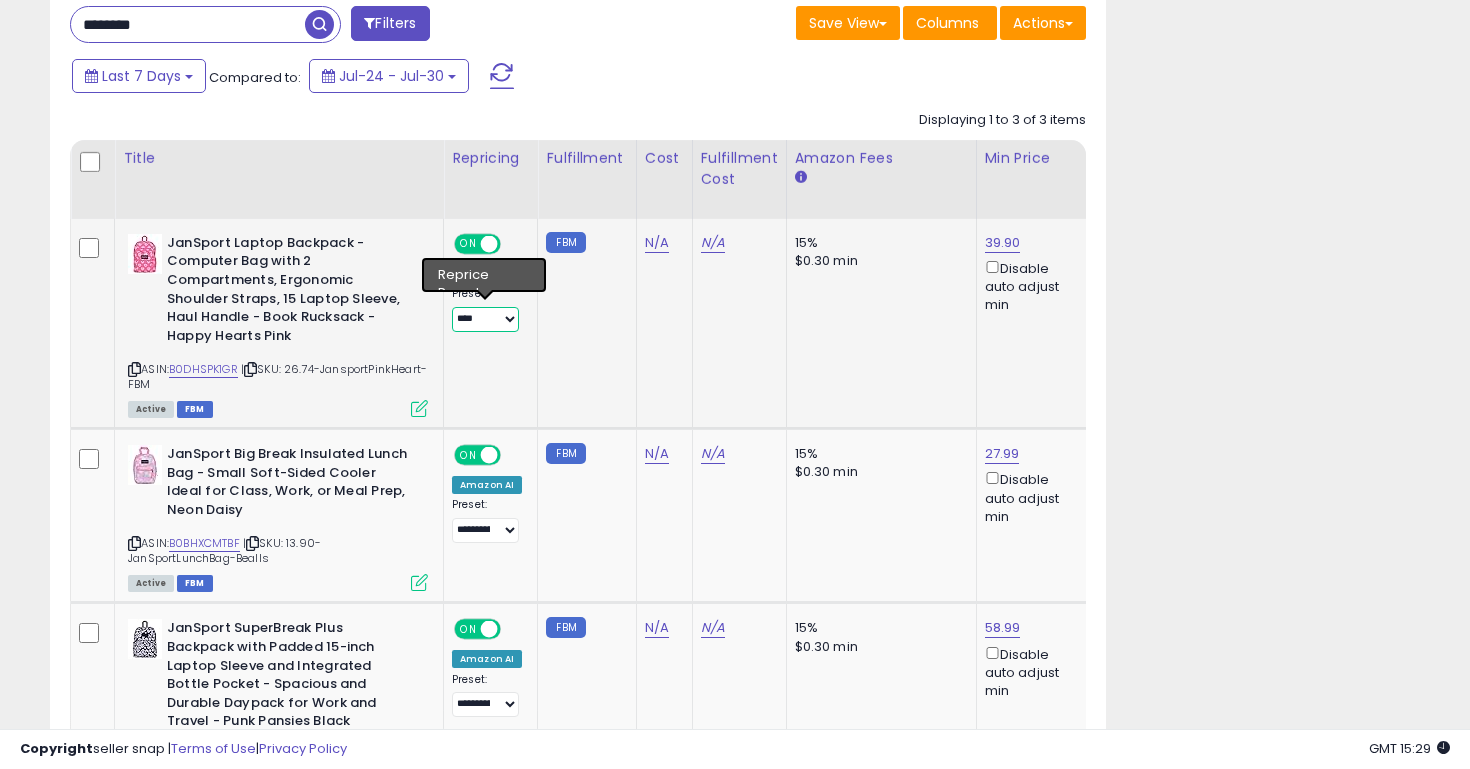 select on "**********" 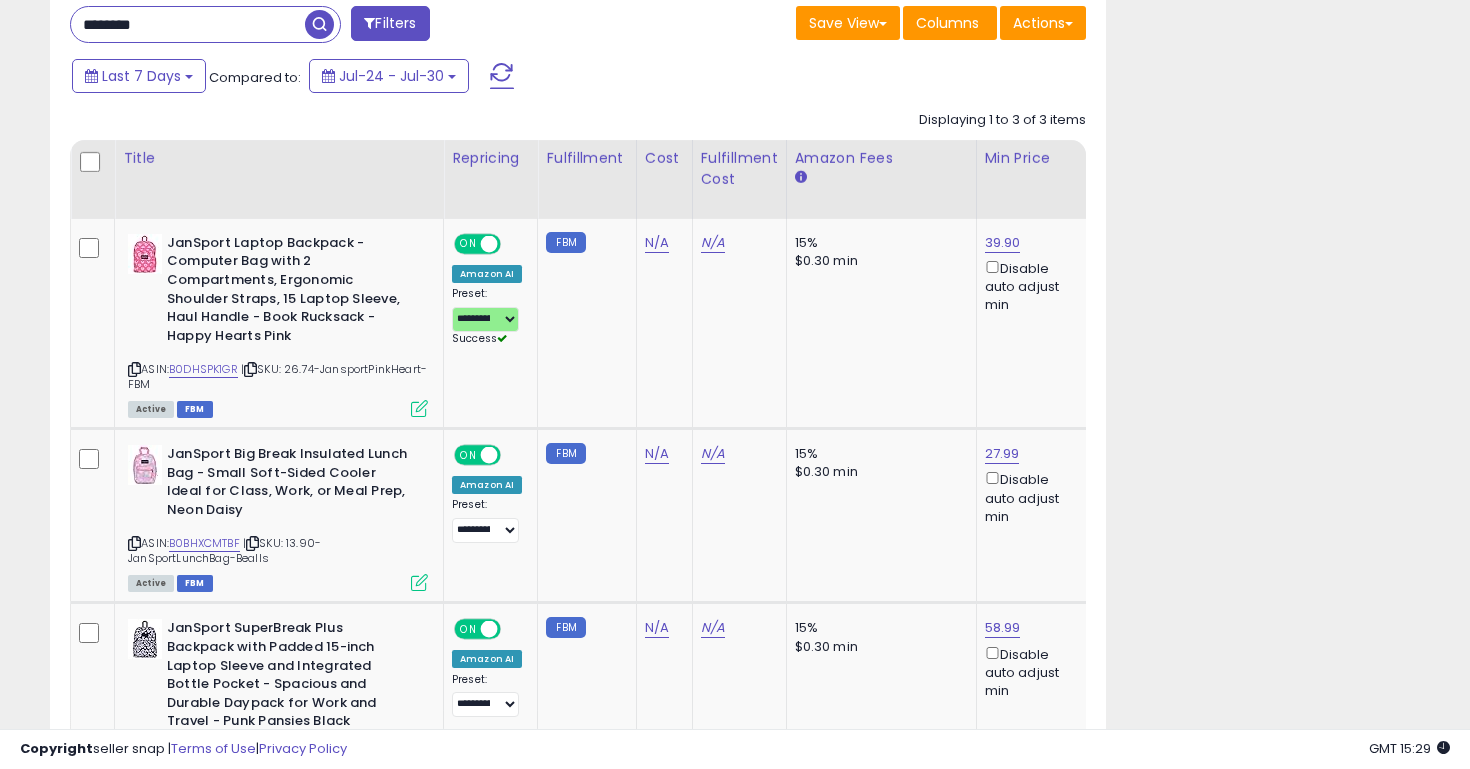 click at bounding box center (314, 970) 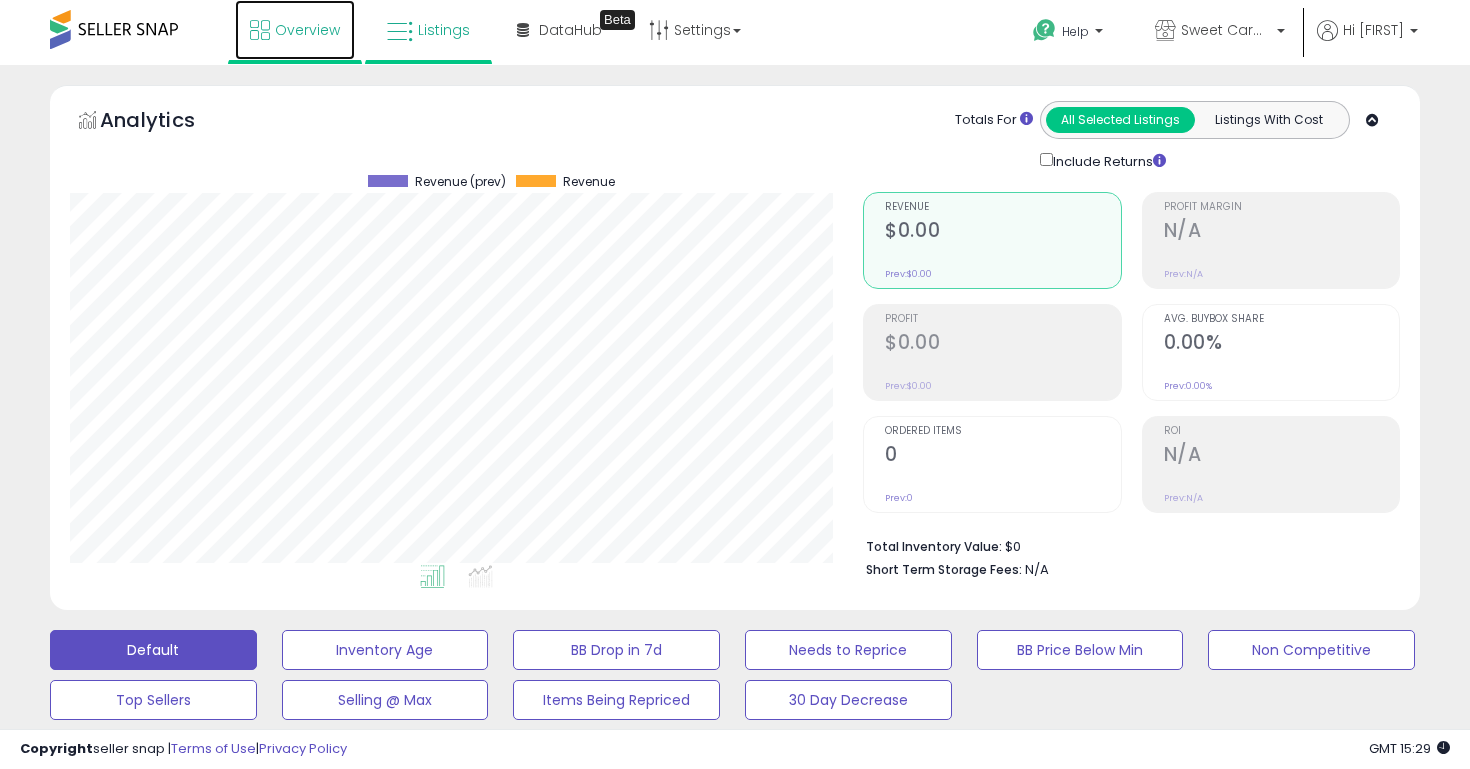 click on "Overview" at bounding box center [307, 30] 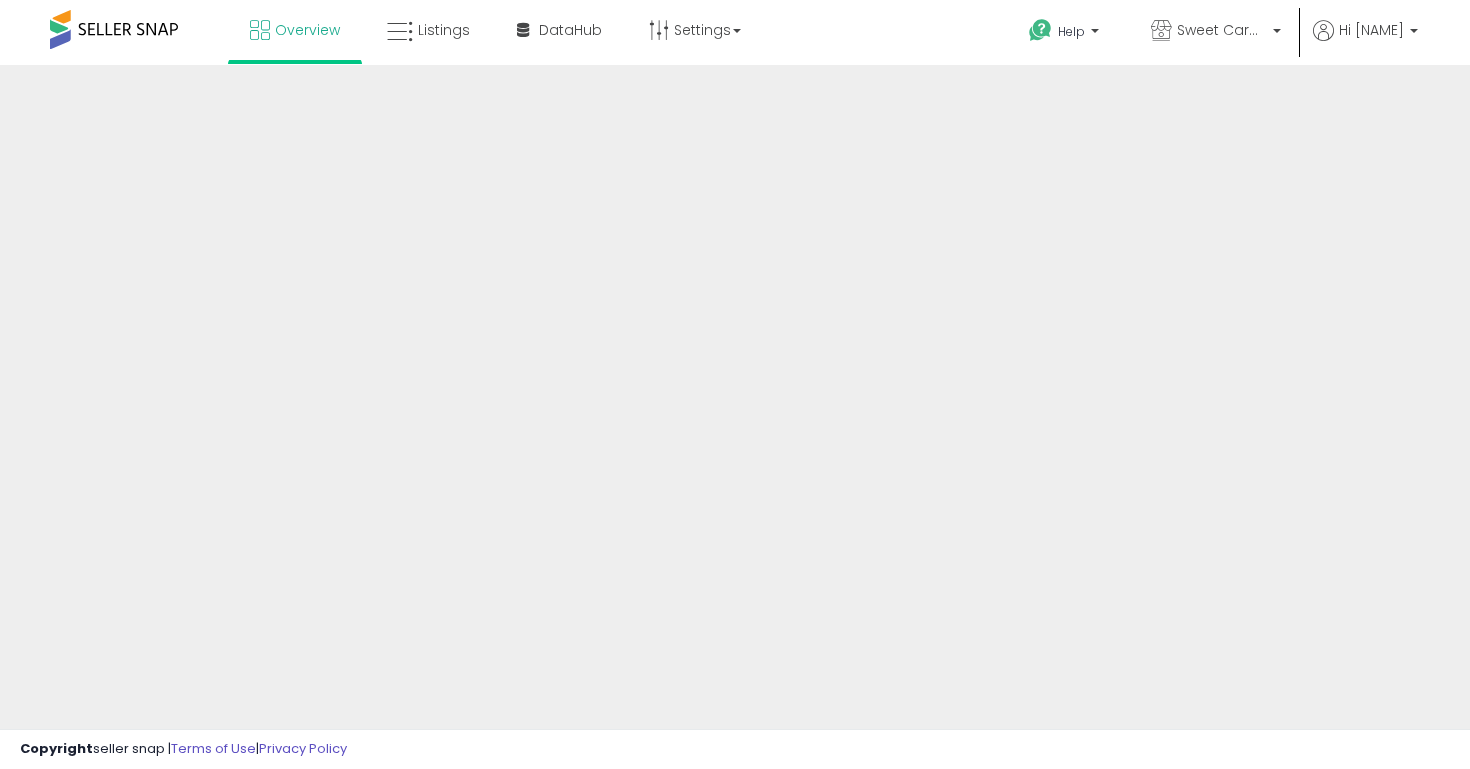 scroll, scrollTop: 0, scrollLeft: 0, axis: both 